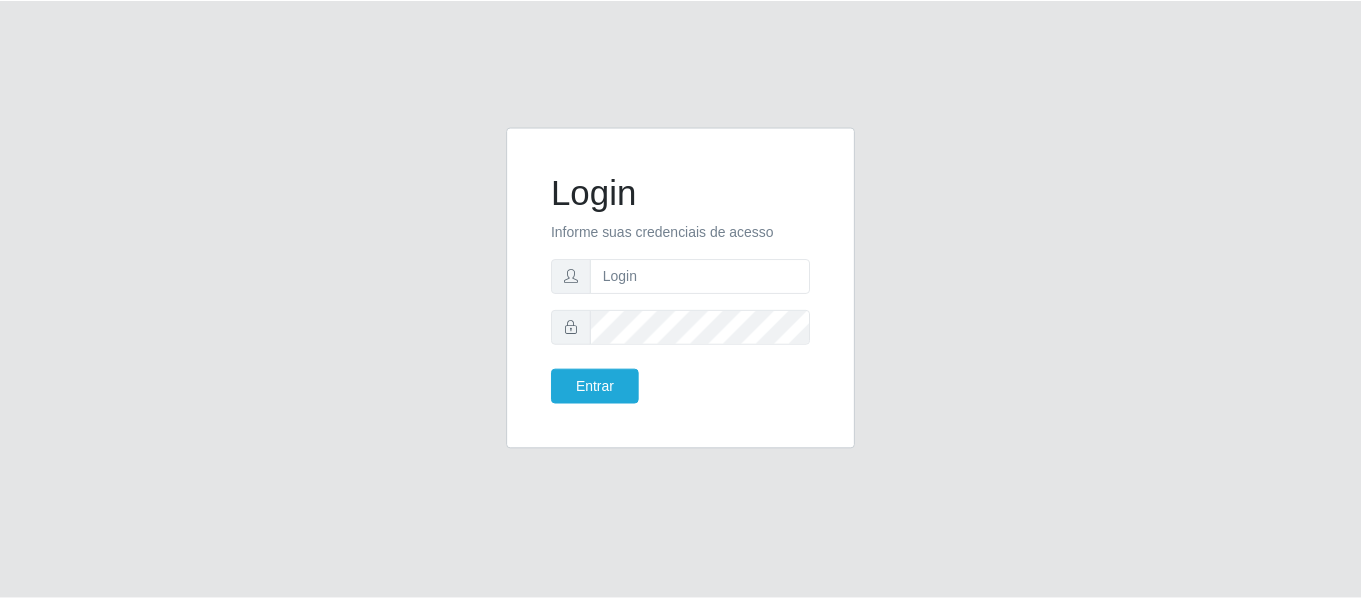 scroll, scrollTop: 0, scrollLeft: 0, axis: both 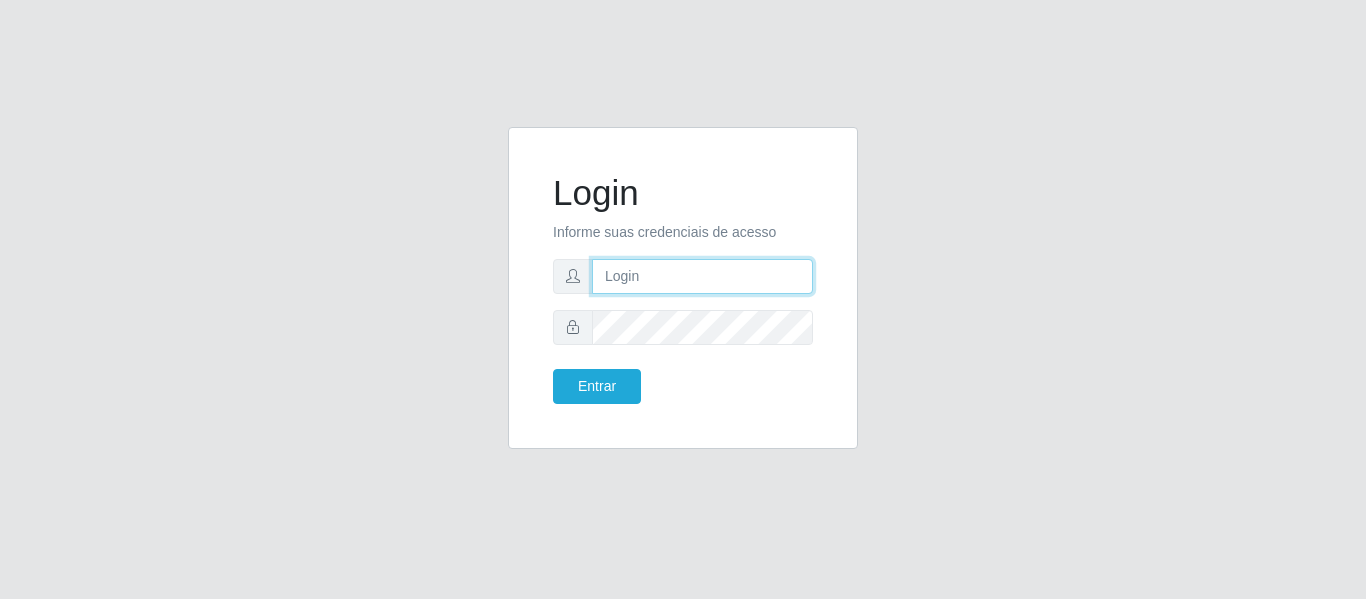 click at bounding box center [702, 276] 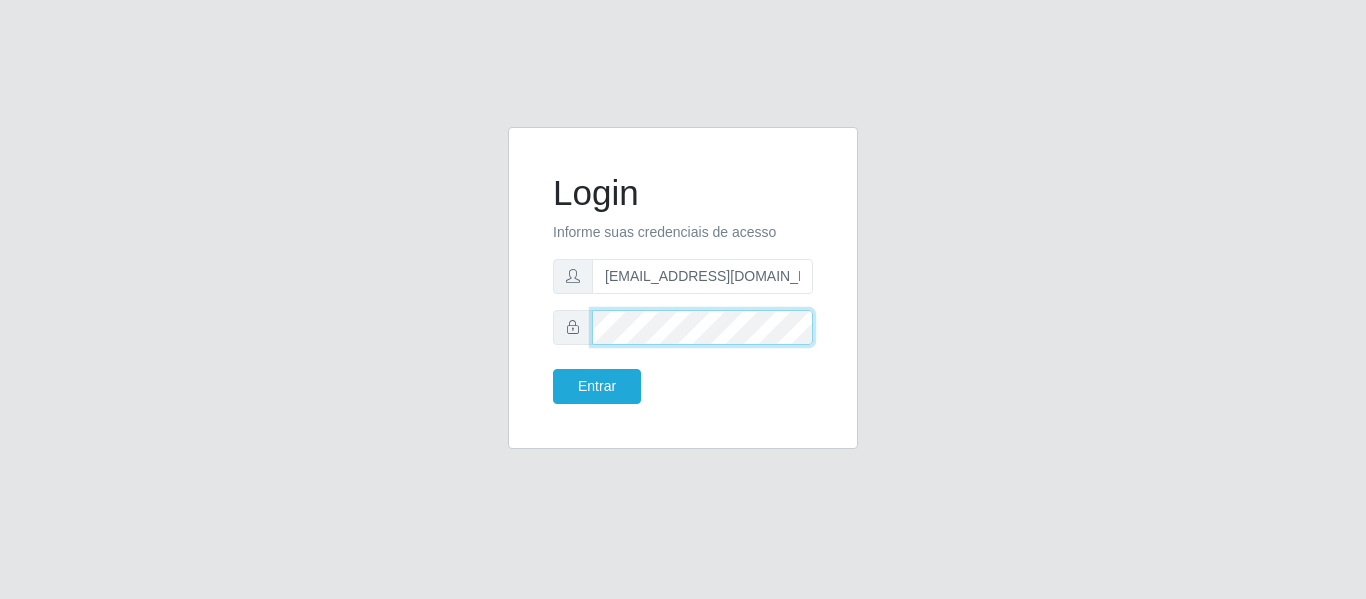 click on "Entrar" at bounding box center [597, 386] 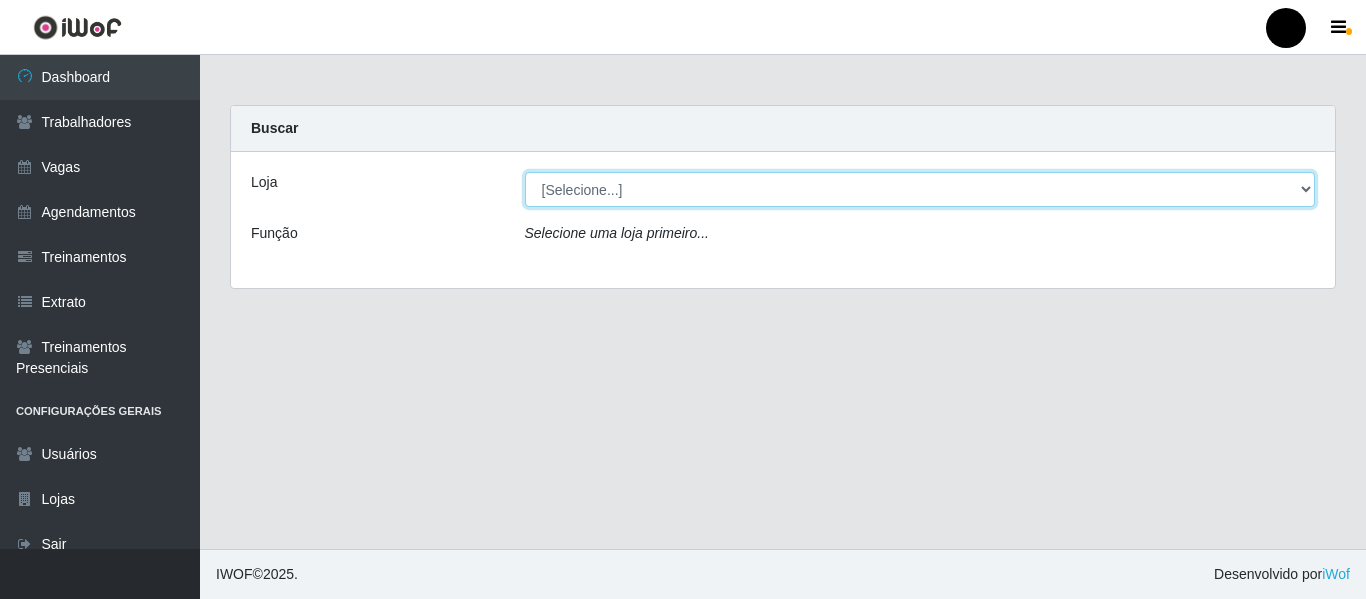 click on "[Selecione...] SuperFácil Atacado - Emaús SuperFácil Atacado - Rodoviária SuperFácil Atacado - São Gonçalo do Amarante" at bounding box center [920, 189] 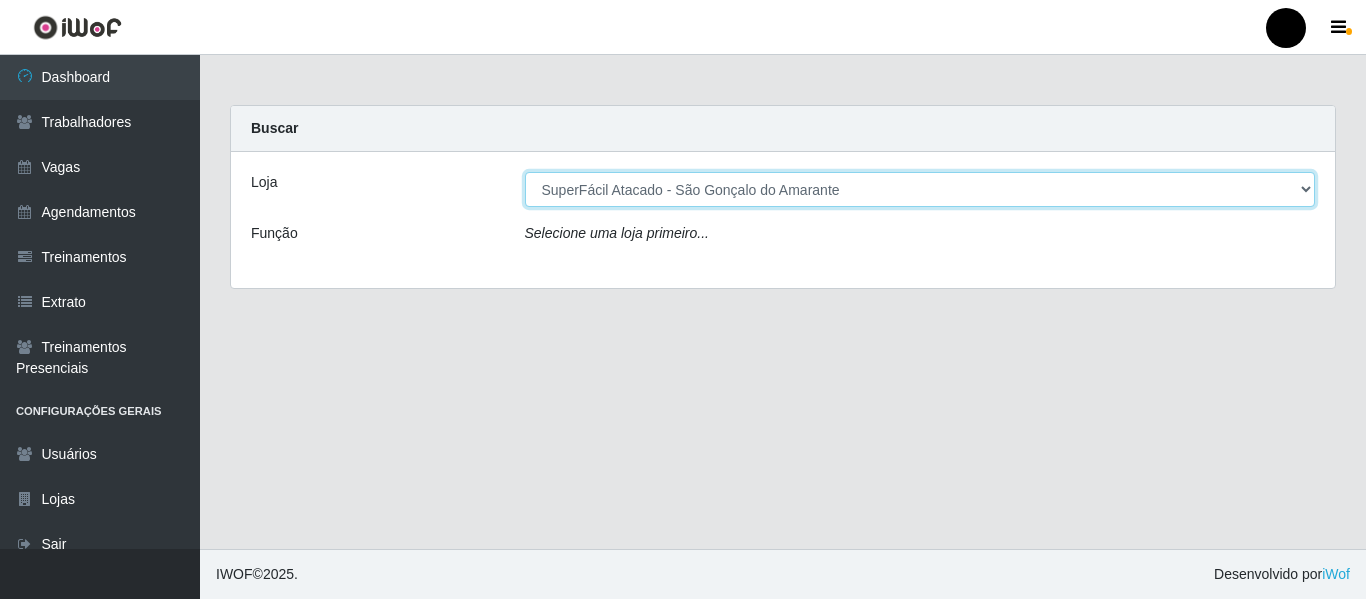 click on "[Selecione...] SuperFácil Atacado - Emaús SuperFácil Atacado - Rodoviária SuperFácil Atacado - São Gonçalo do Amarante" at bounding box center [920, 189] 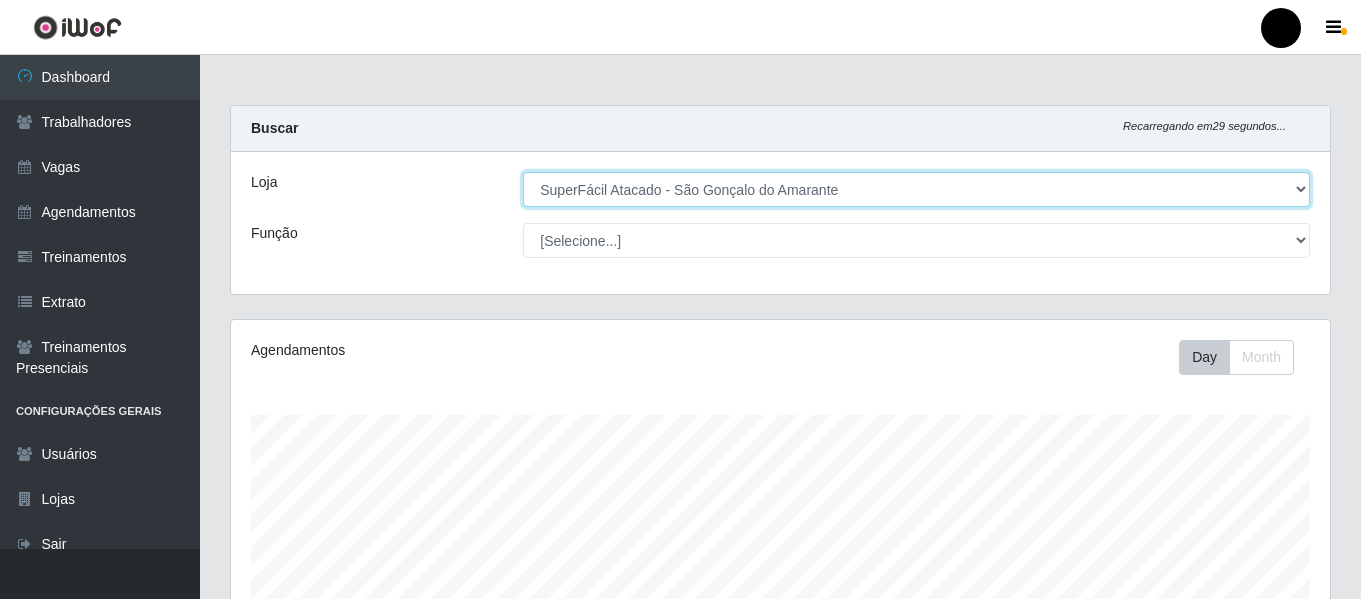 scroll, scrollTop: 999585, scrollLeft: 998901, axis: both 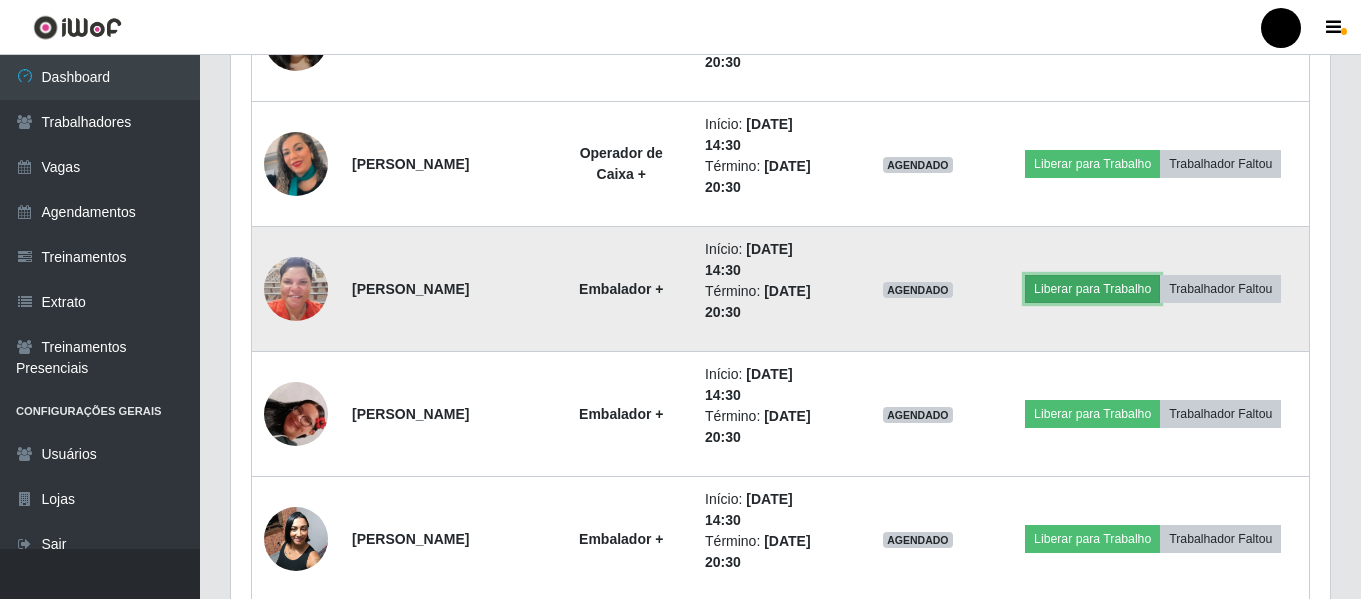 click on "Liberar para Trabalho" at bounding box center (1092, 289) 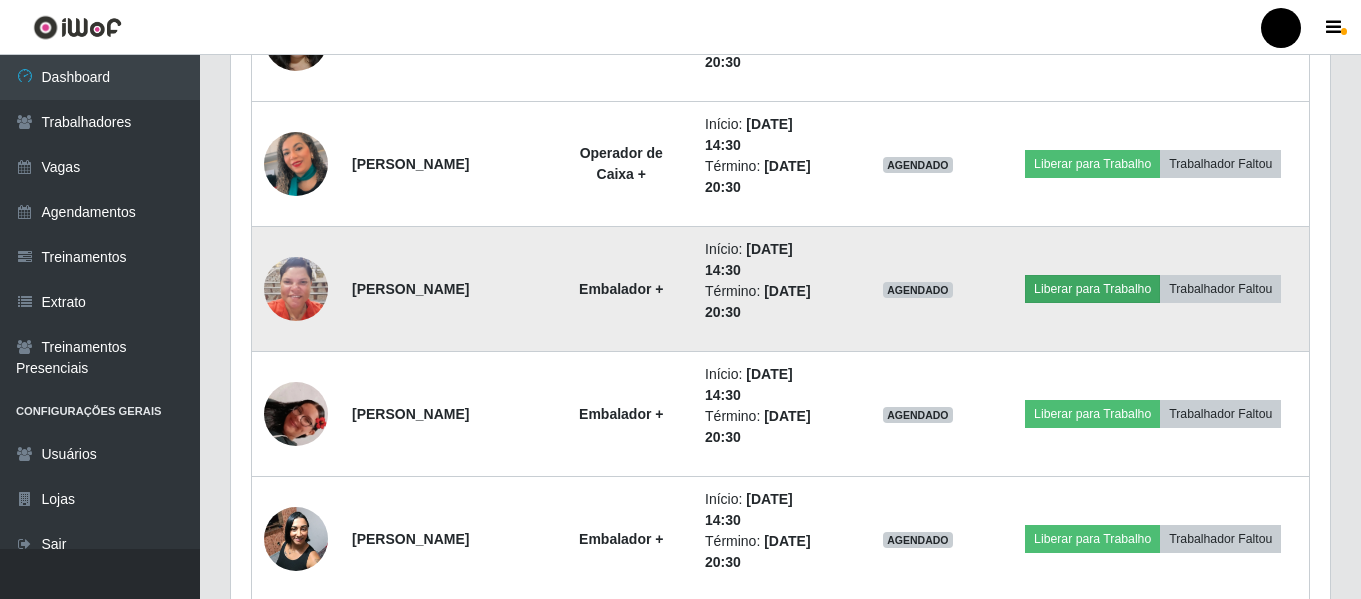 scroll, scrollTop: 999585, scrollLeft: 998911, axis: both 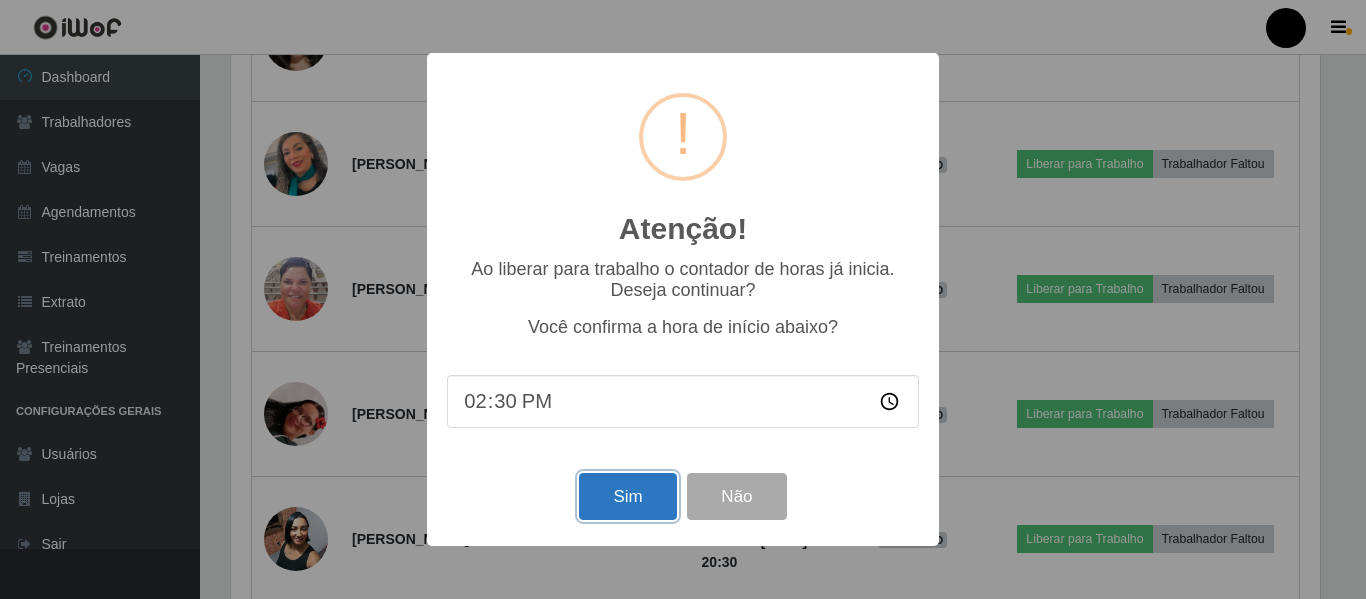 click on "Sim" at bounding box center [627, 496] 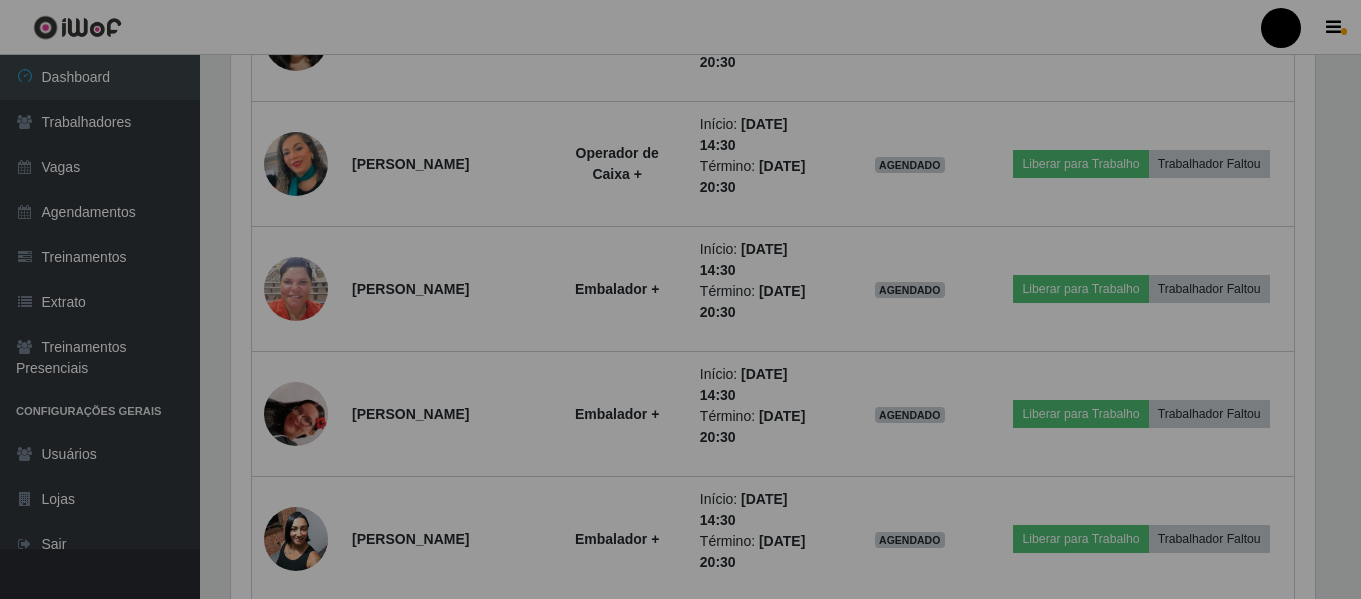 scroll, scrollTop: 999585, scrollLeft: 998901, axis: both 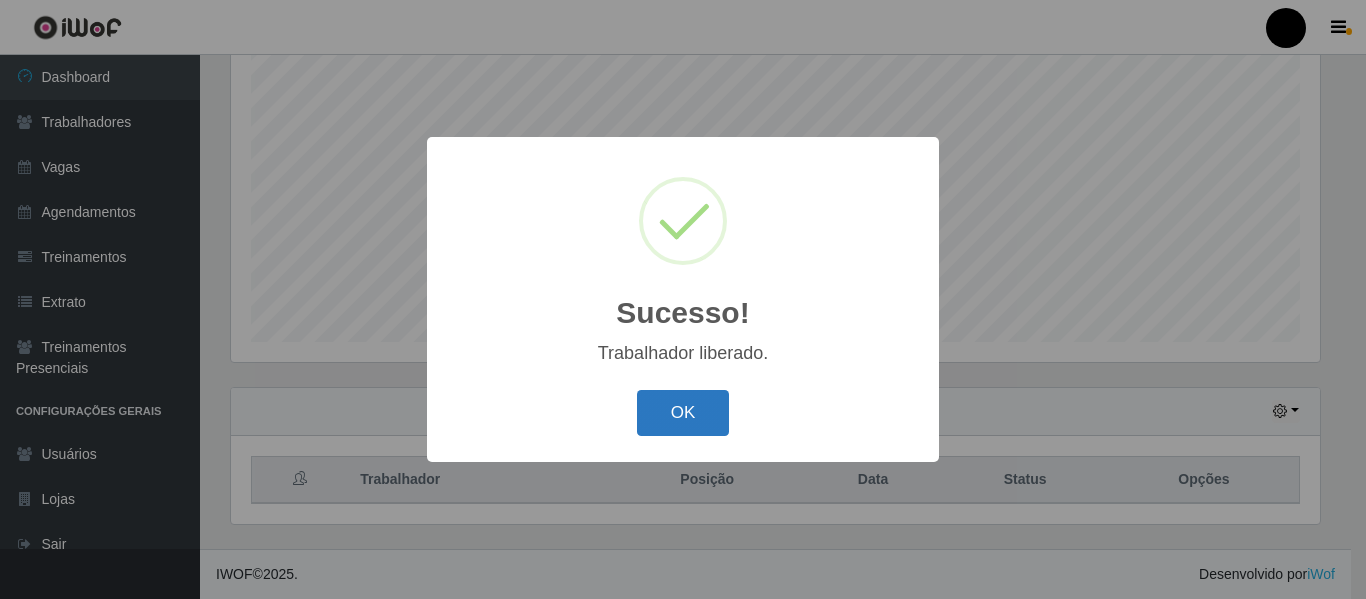 click on "OK" at bounding box center (683, 413) 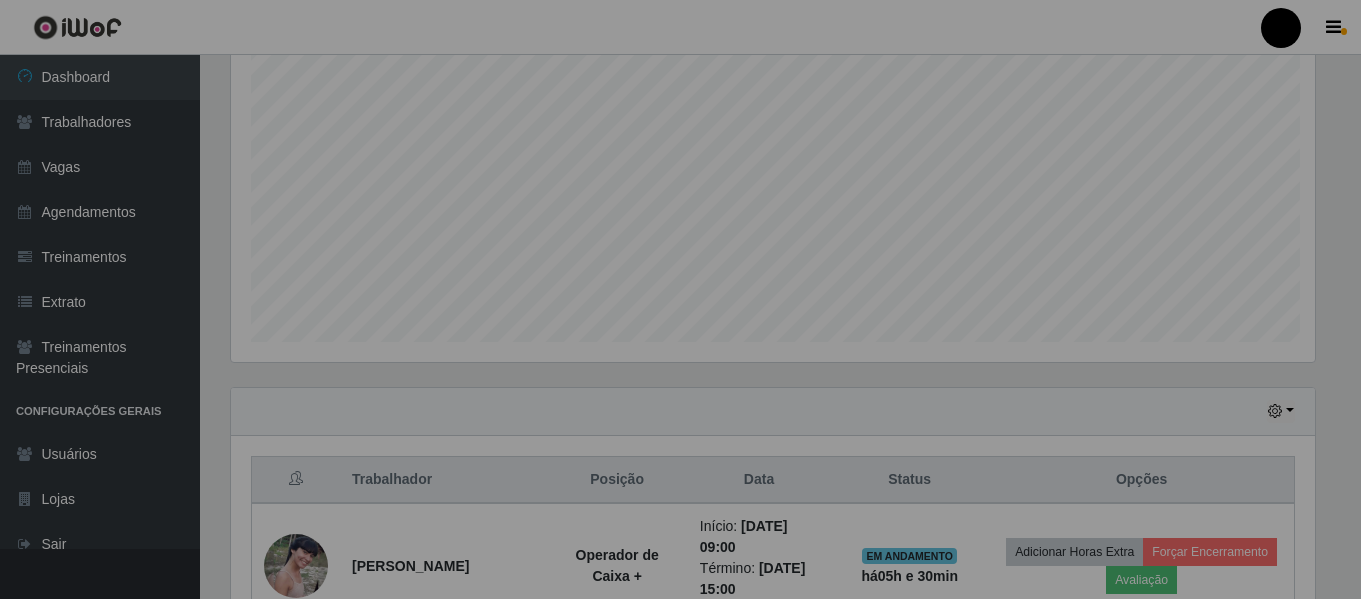 scroll, scrollTop: 999585, scrollLeft: 998901, axis: both 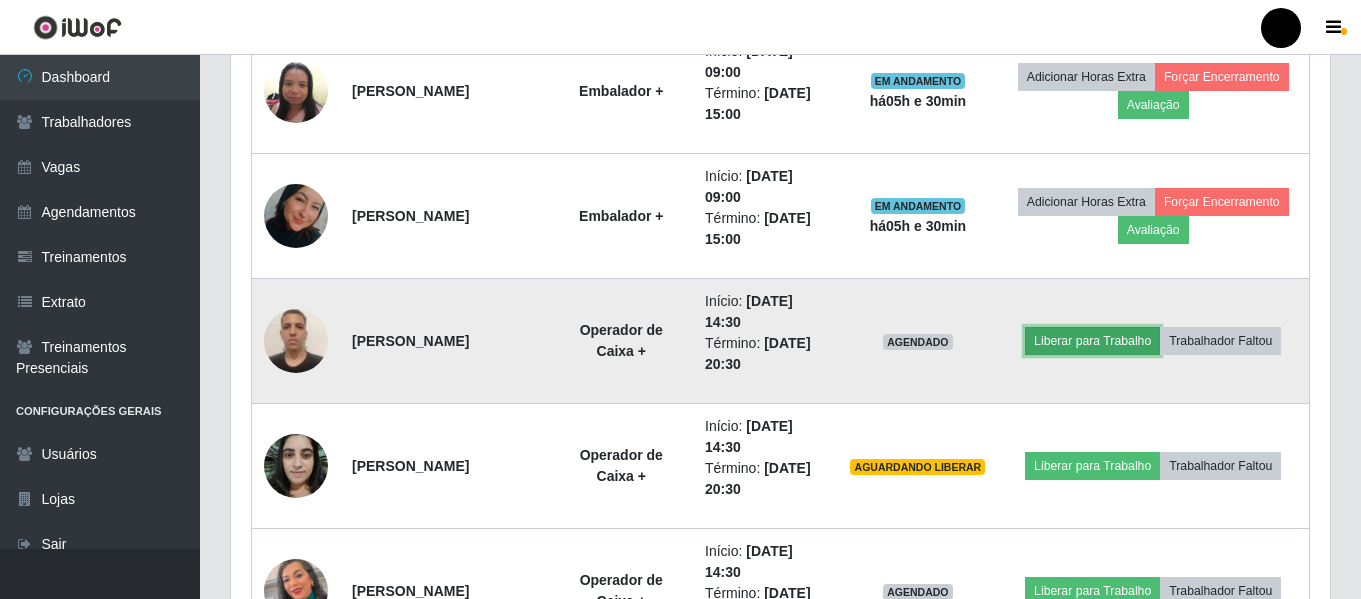 click on "Liberar para Trabalho" at bounding box center (1092, 341) 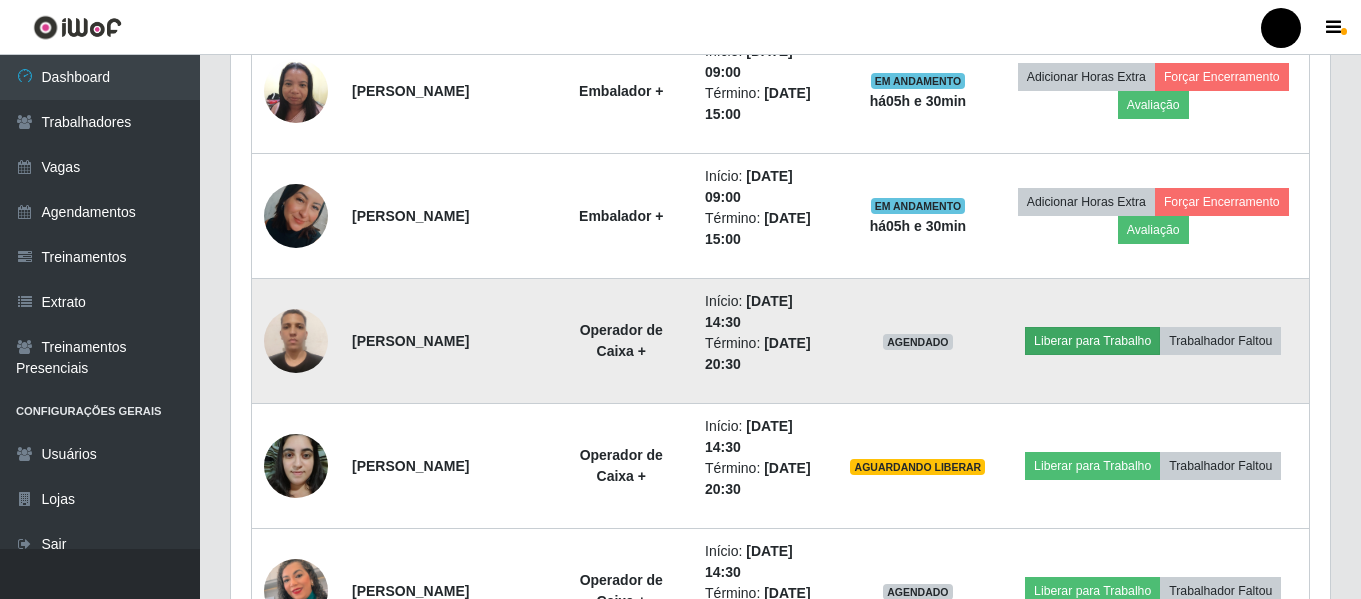 scroll, scrollTop: 999585, scrollLeft: 998911, axis: both 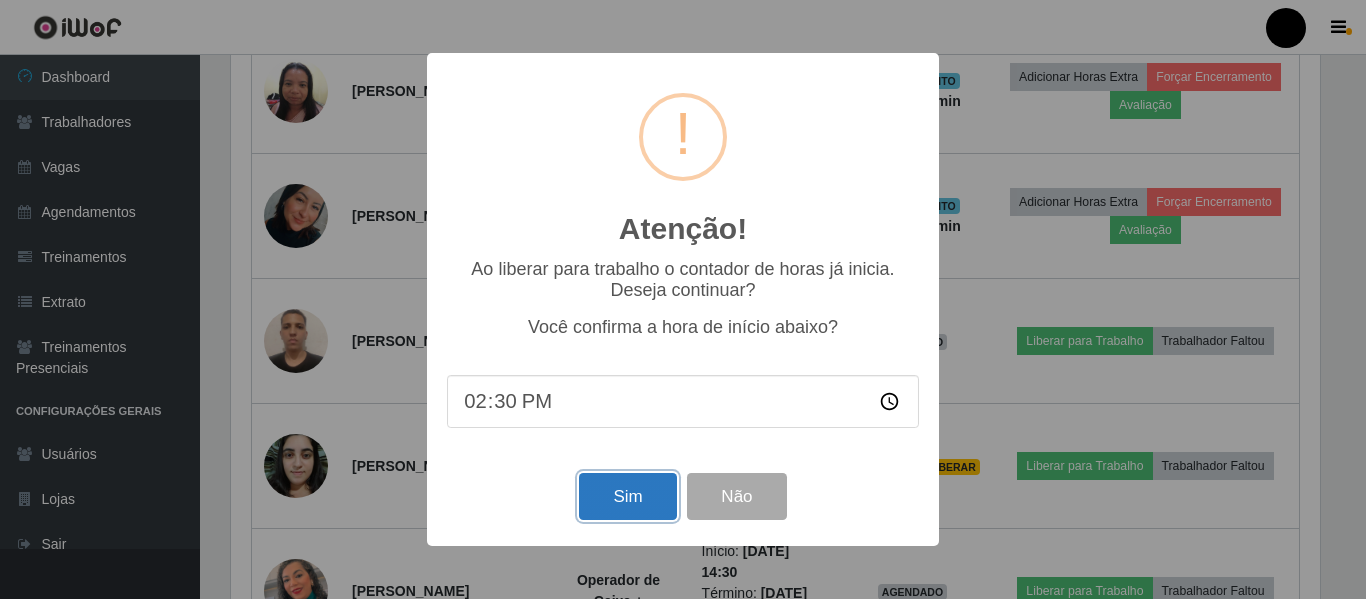 click on "Sim" at bounding box center (627, 496) 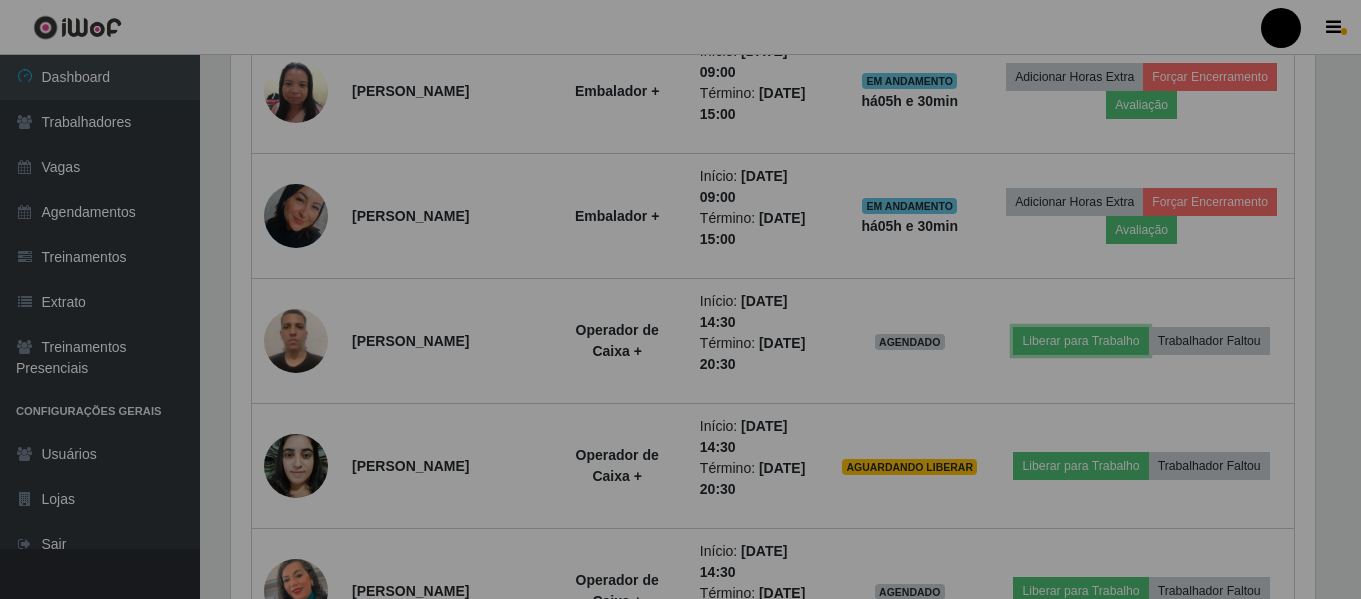 scroll, scrollTop: 999585, scrollLeft: 998901, axis: both 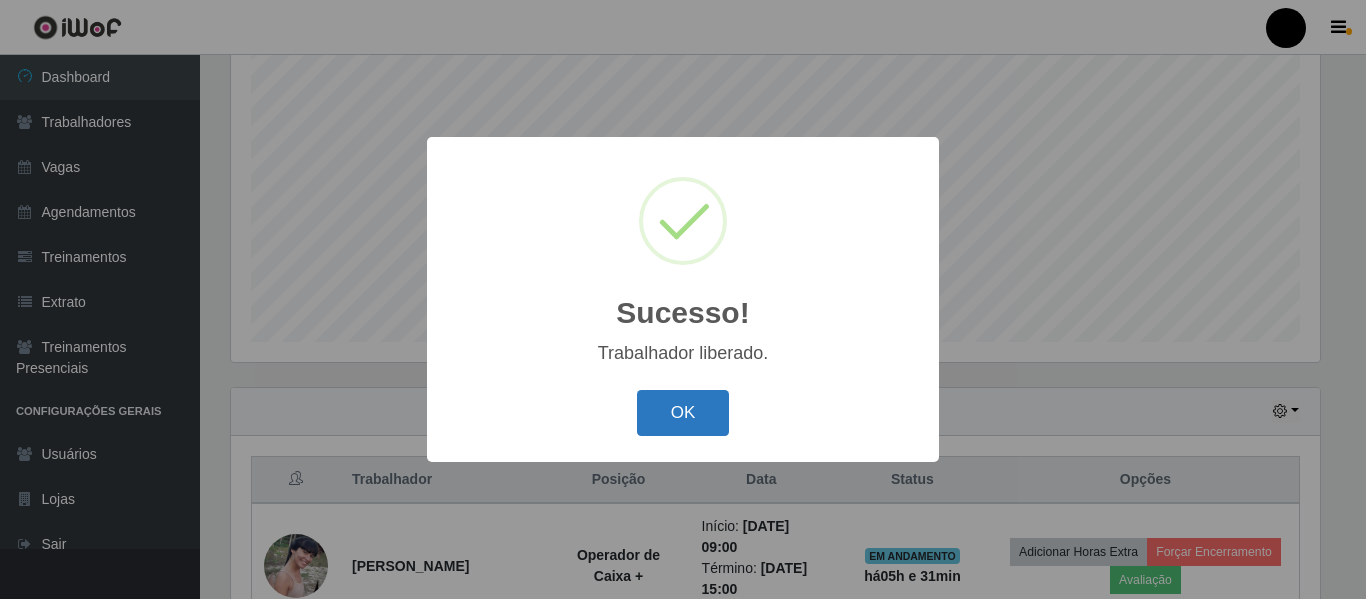click on "OK" at bounding box center (683, 413) 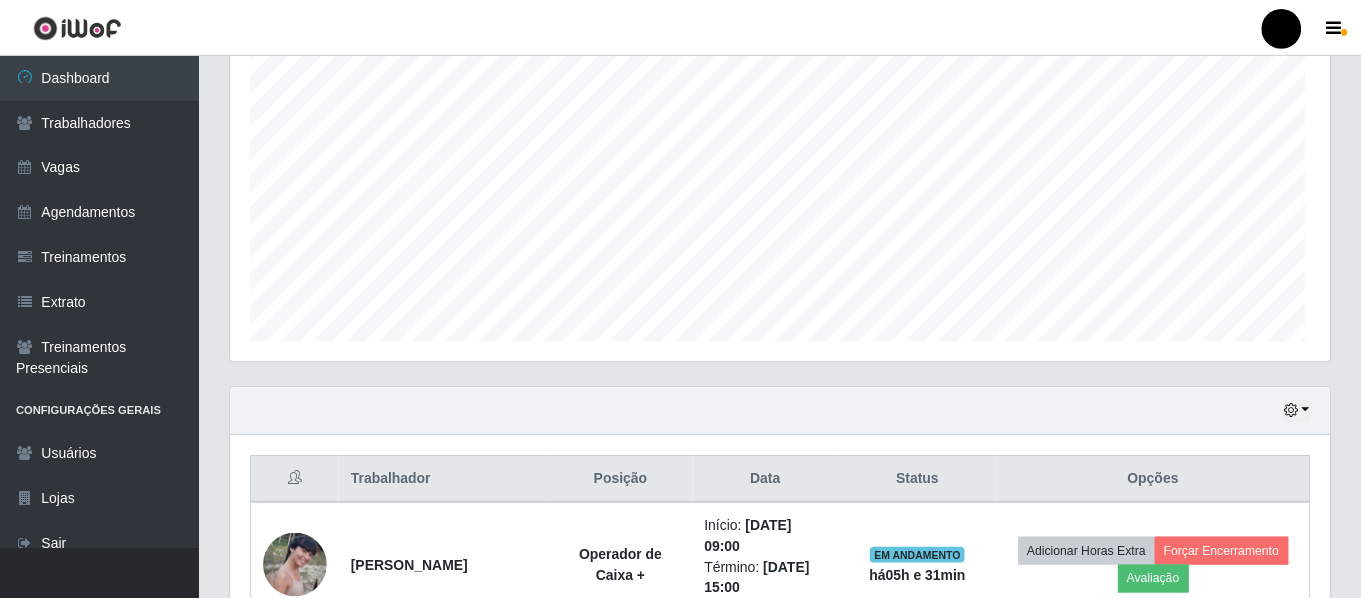 scroll, scrollTop: 999585, scrollLeft: 998901, axis: both 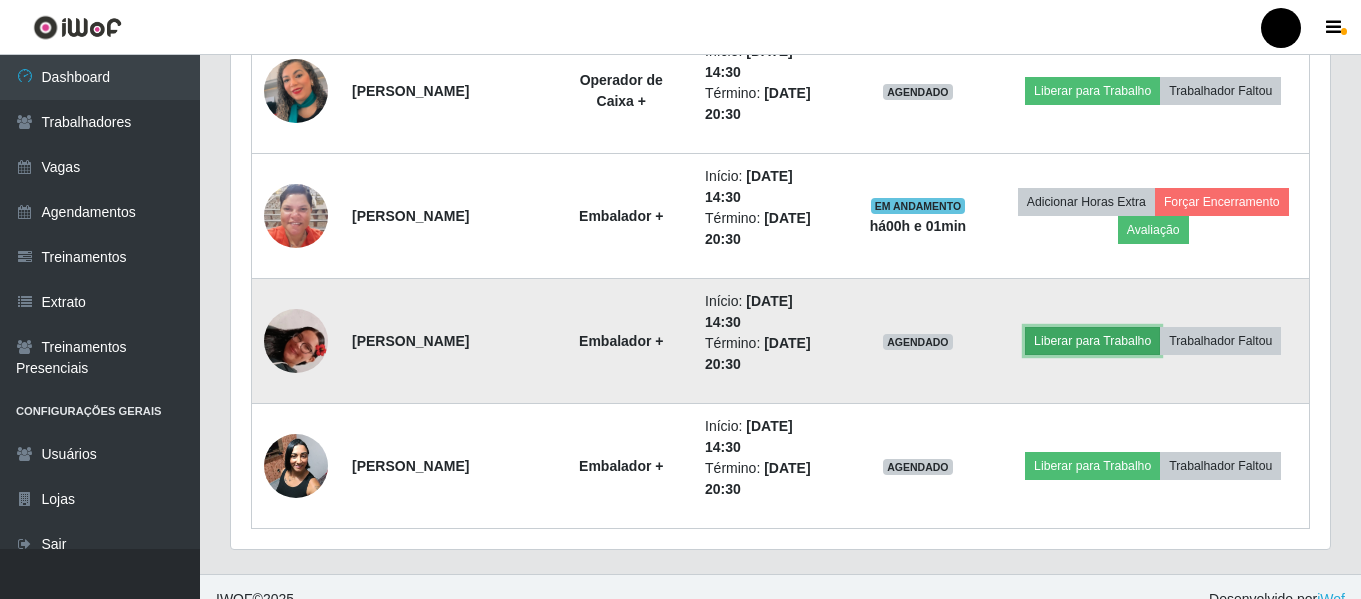 click on "Liberar para Trabalho" at bounding box center (1092, 341) 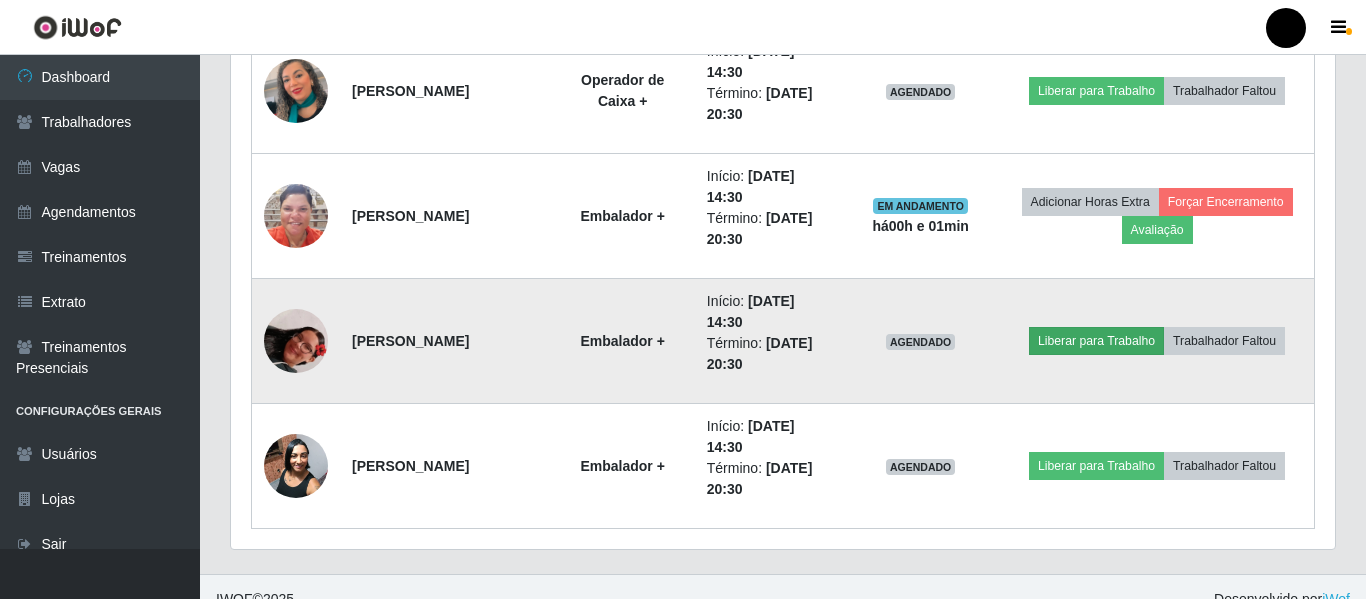 scroll, scrollTop: 999585, scrollLeft: 998911, axis: both 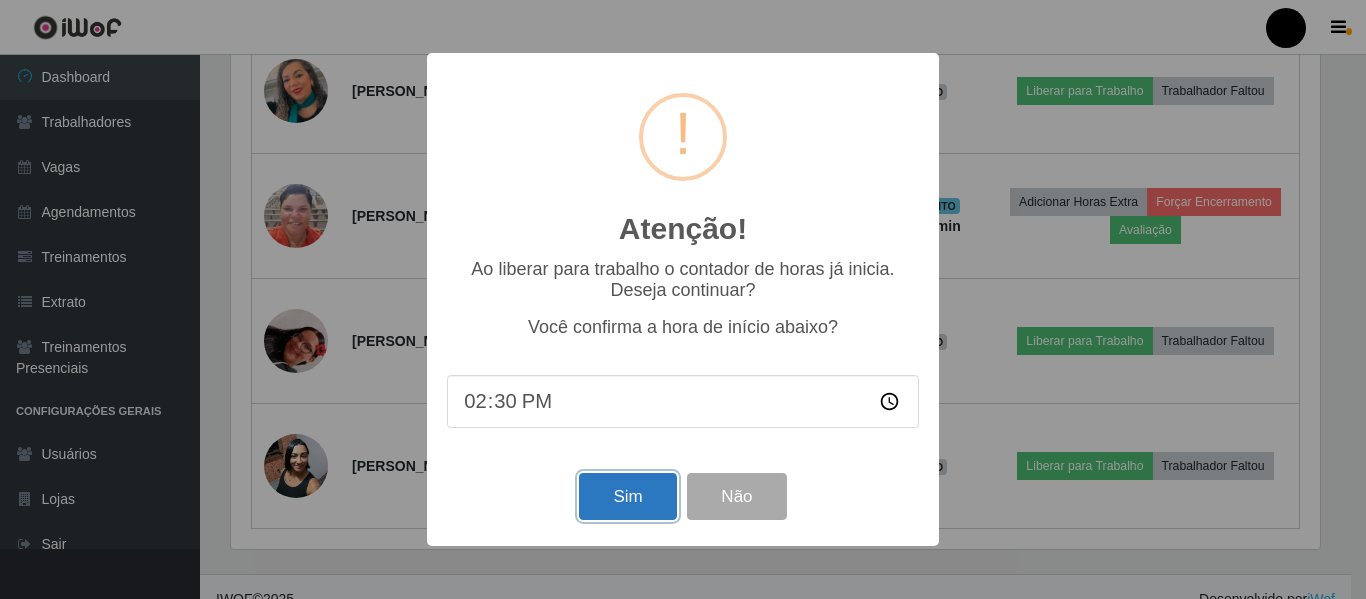 click on "Sim" at bounding box center [627, 496] 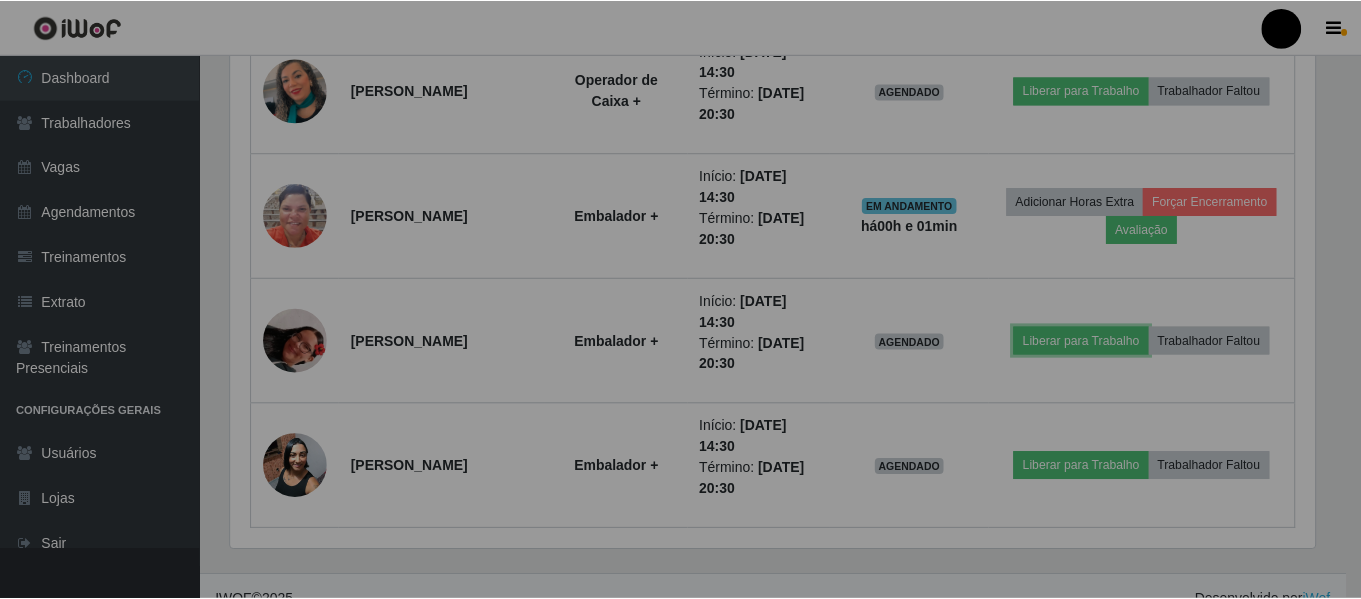 scroll, scrollTop: 999585, scrollLeft: 998901, axis: both 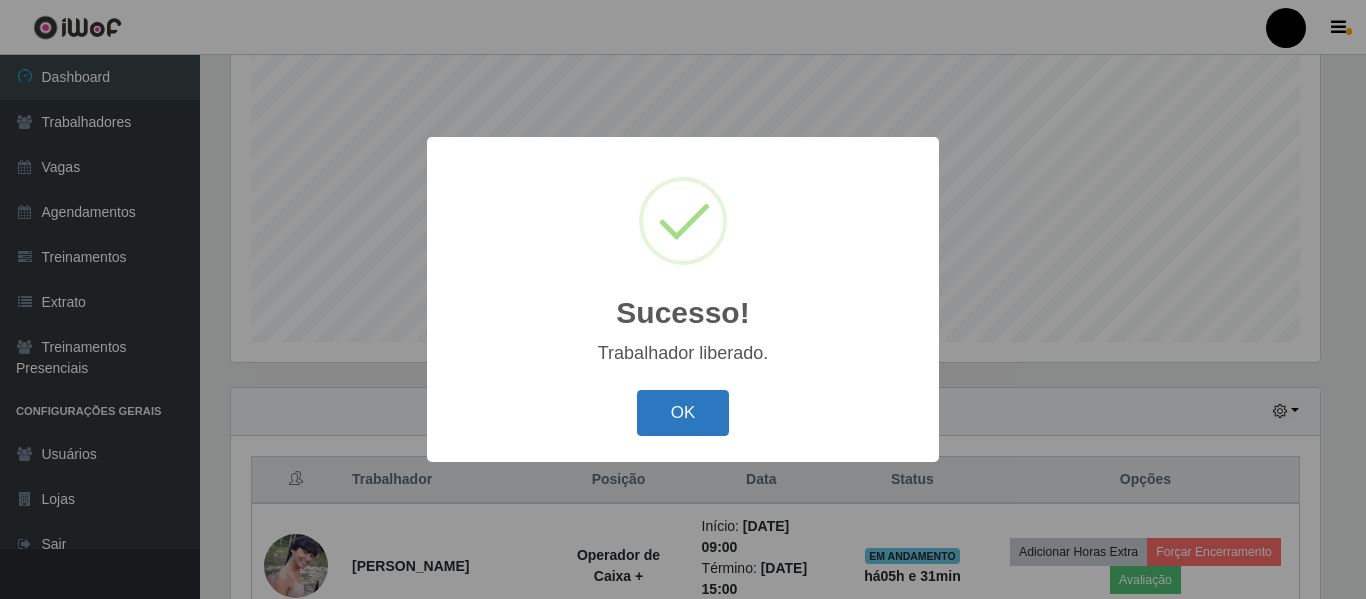 click on "OK" at bounding box center [683, 413] 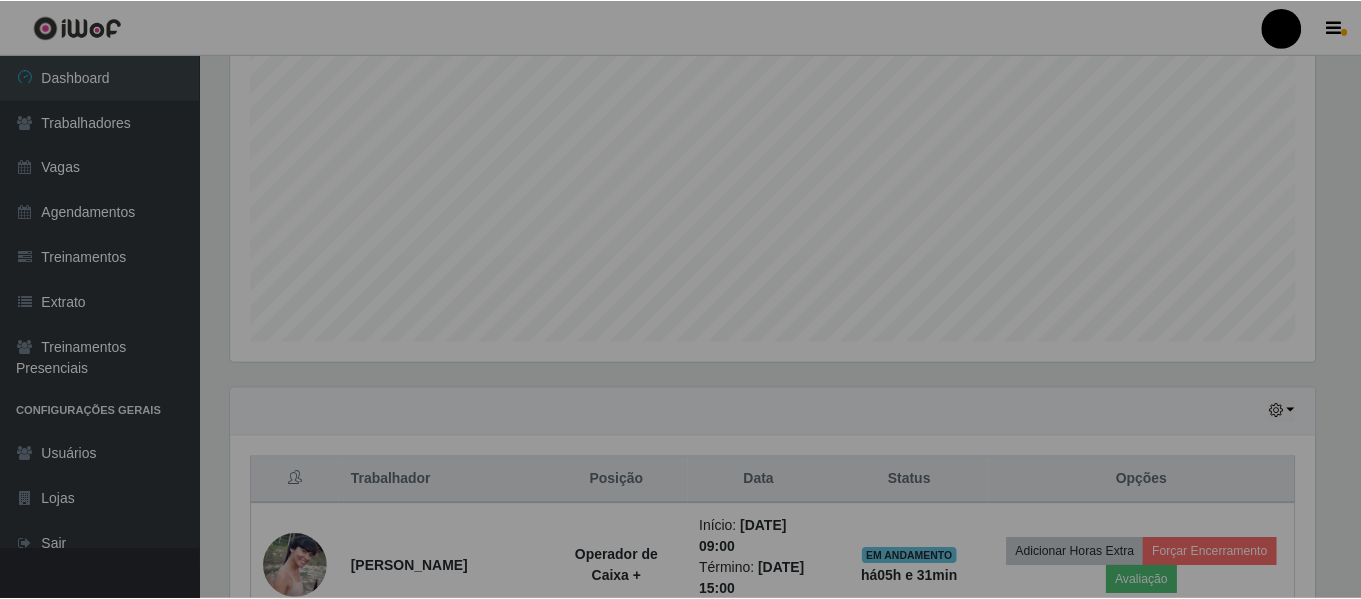 scroll, scrollTop: 999585, scrollLeft: 998901, axis: both 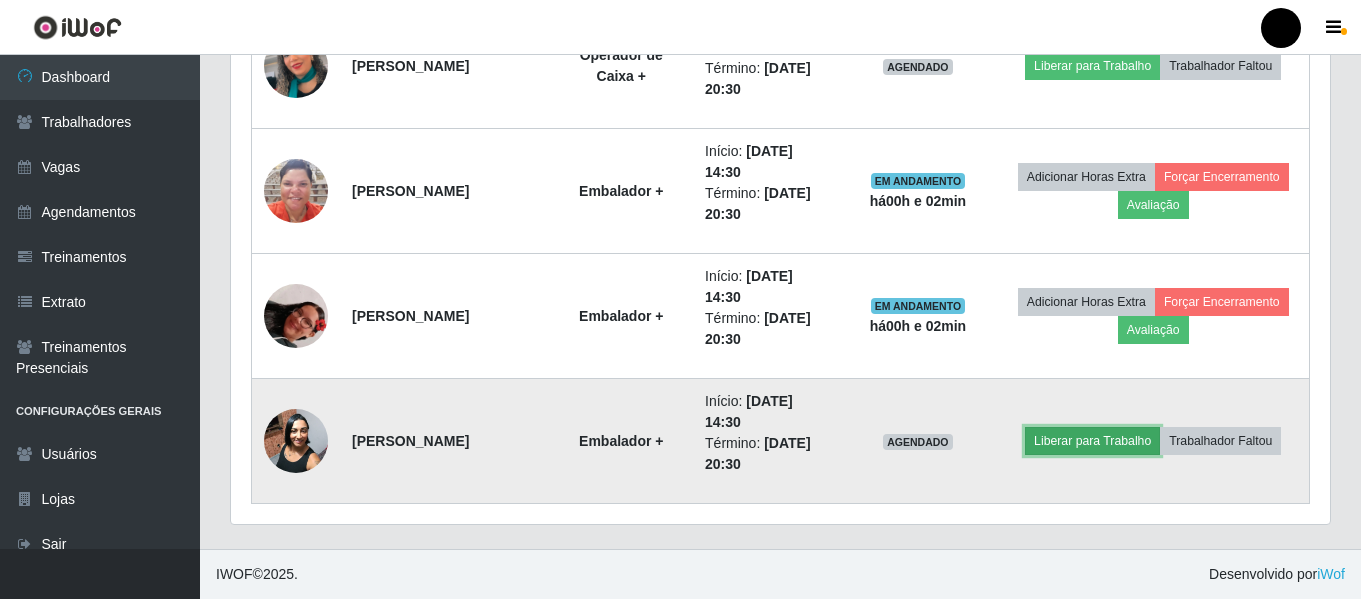 click on "Liberar para Trabalho" at bounding box center [1092, 441] 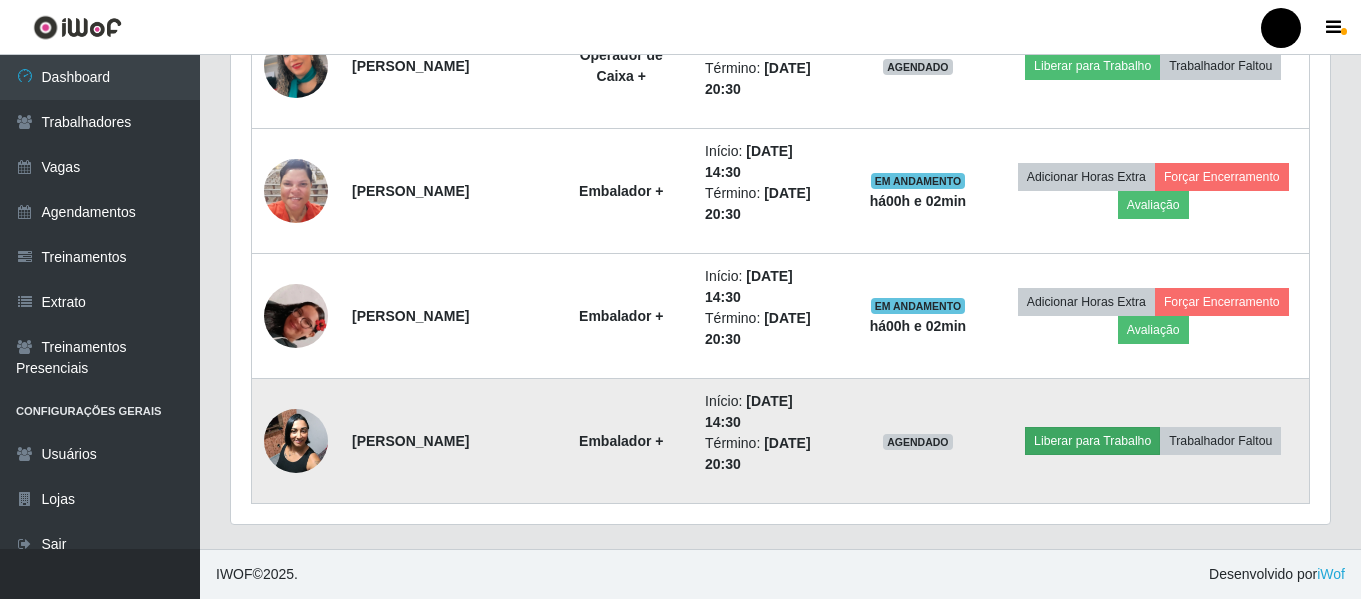 scroll, scrollTop: 999585, scrollLeft: 998911, axis: both 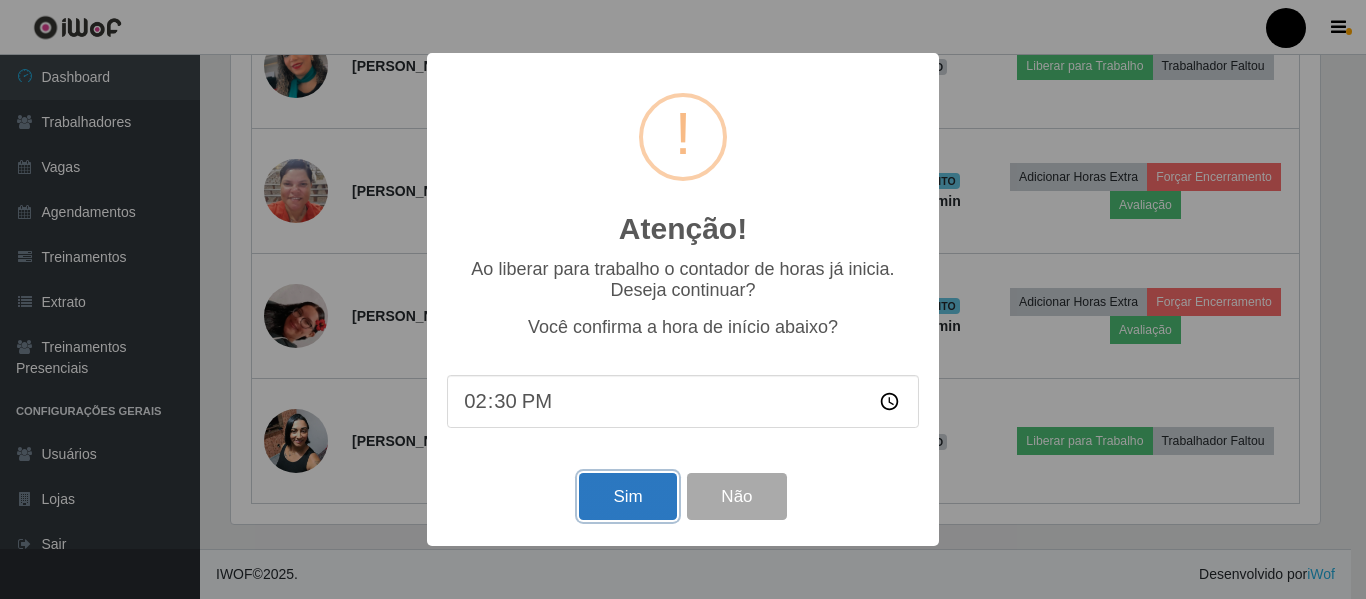 click on "Sim" at bounding box center (627, 496) 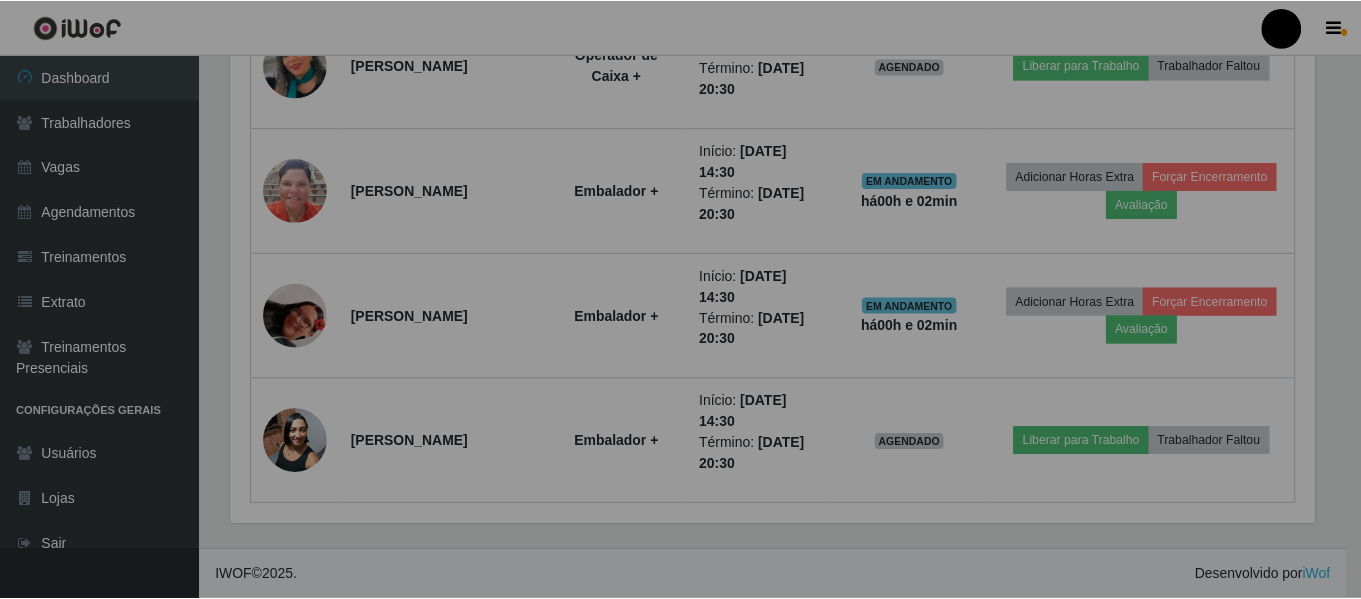 scroll, scrollTop: 999585, scrollLeft: 998901, axis: both 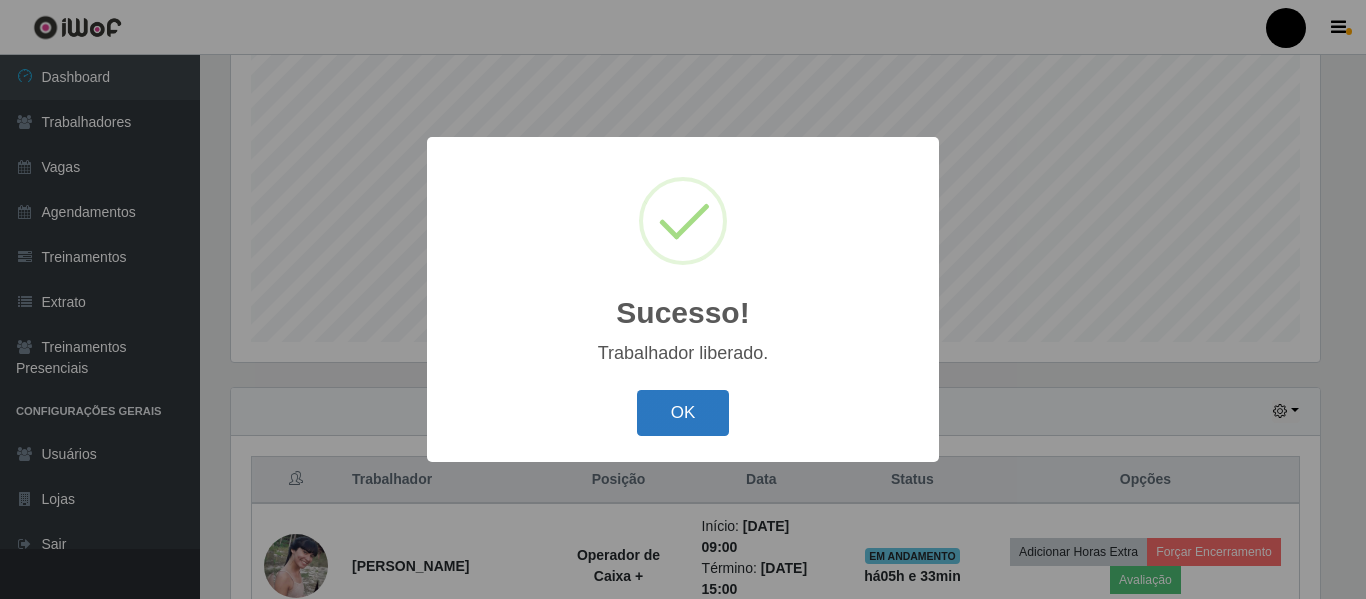 click on "OK" at bounding box center (683, 413) 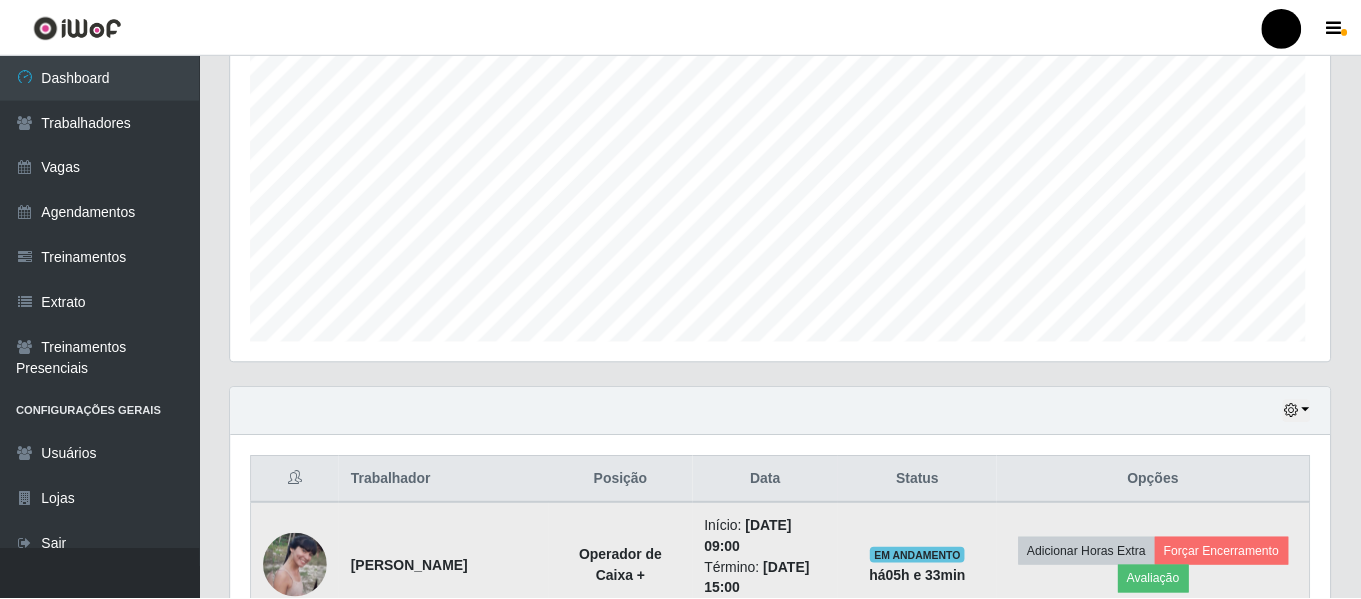 scroll, scrollTop: 999585, scrollLeft: 998901, axis: both 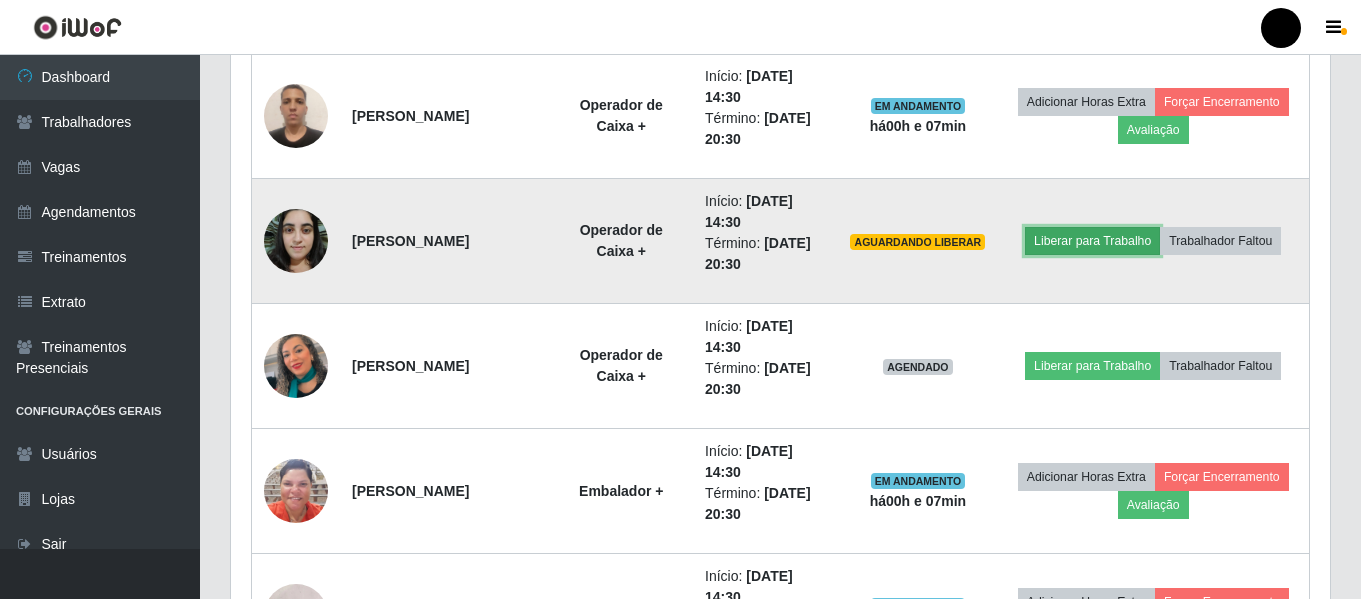 click on "Liberar para Trabalho" at bounding box center [1092, 241] 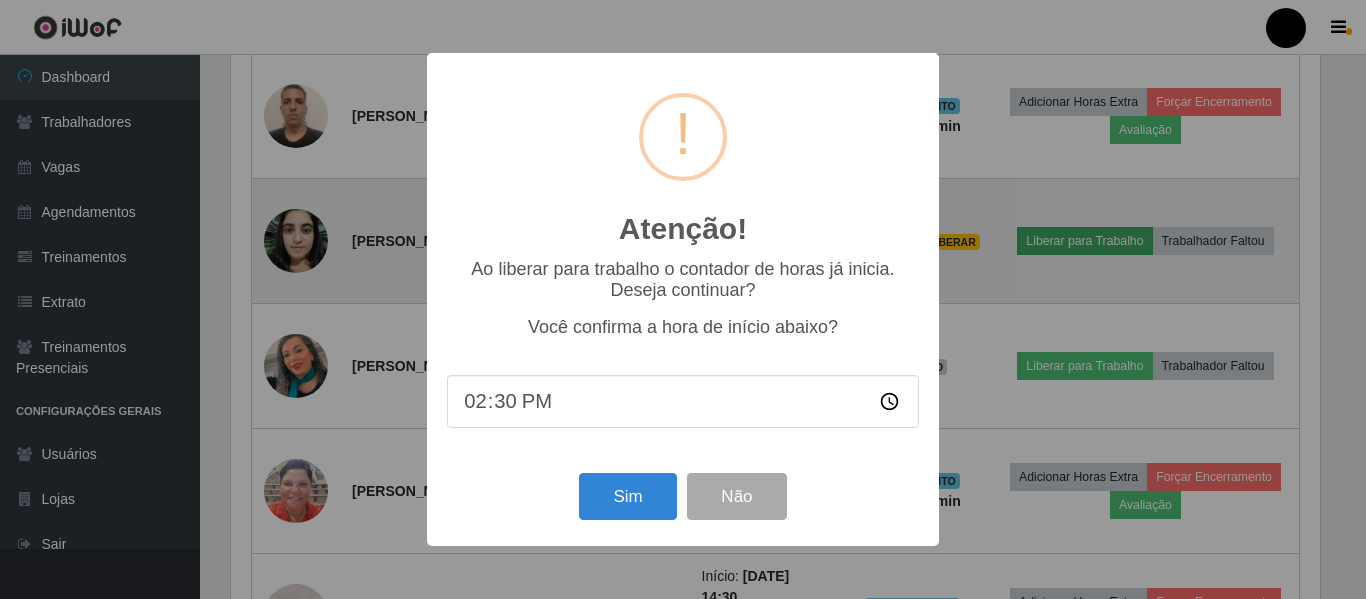scroll, scrollTop: 999585, scrollLeft: 998911, axis: both 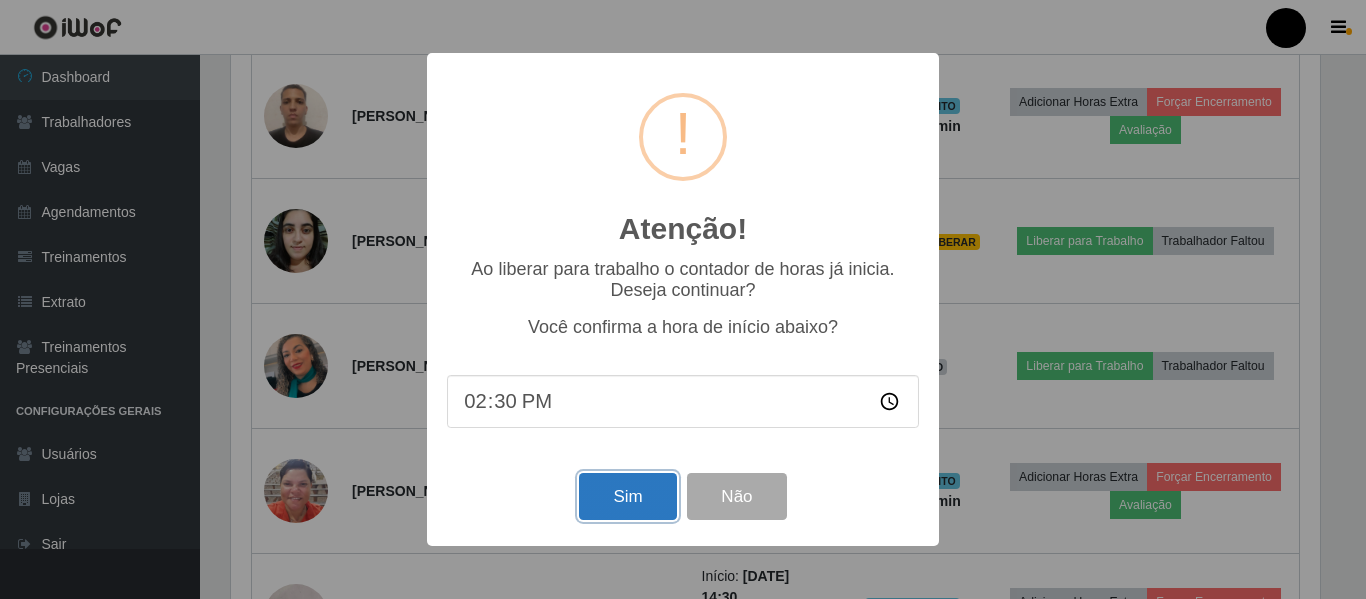 click on "Sim" at bounding box center (627, 496) 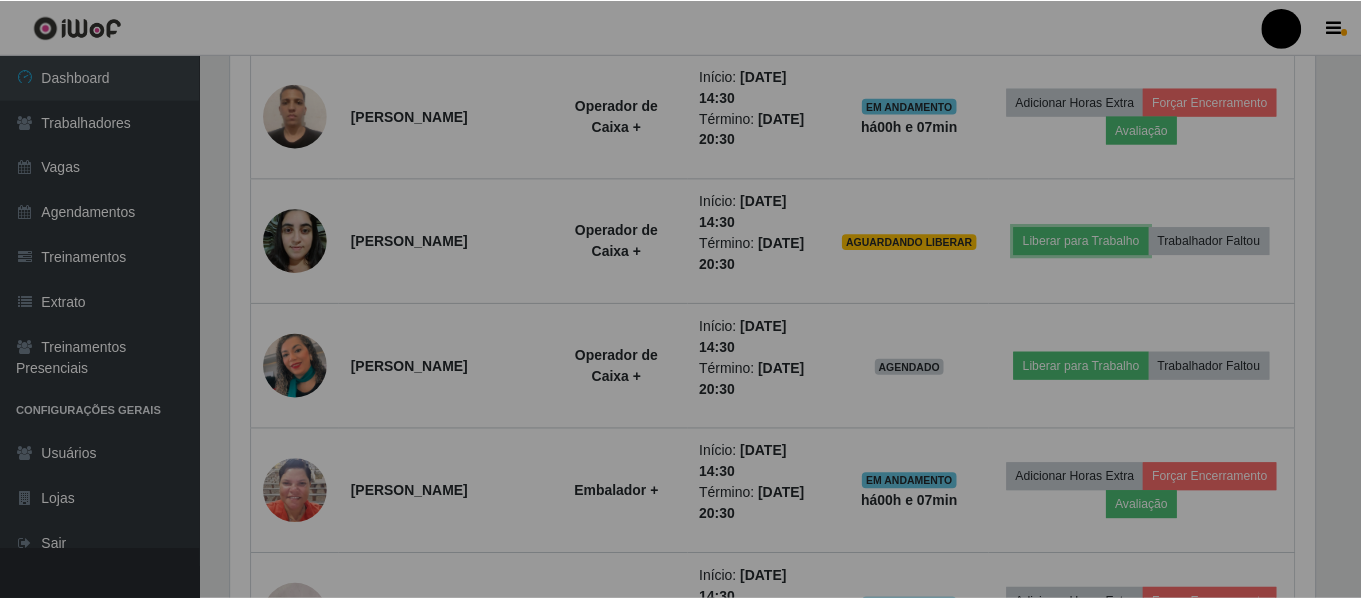 scroll, scrollTop: 999585, scrollLeft: 998901, axis: both 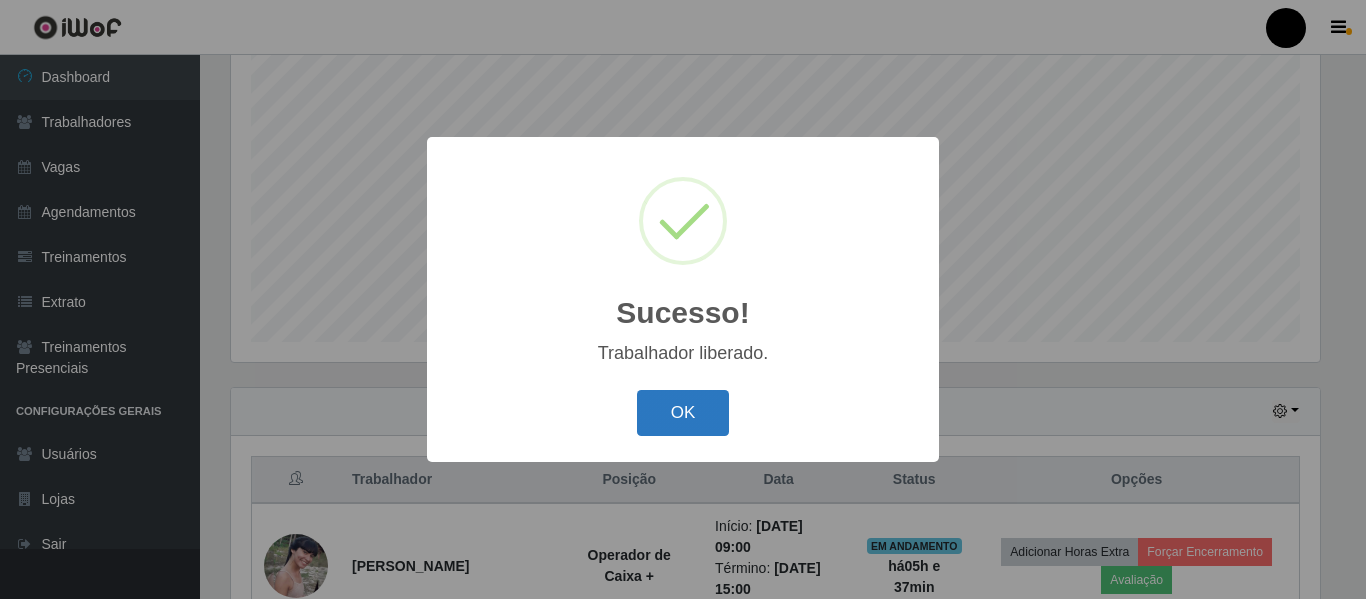 click on "OK" at bounding box center (683, 413) 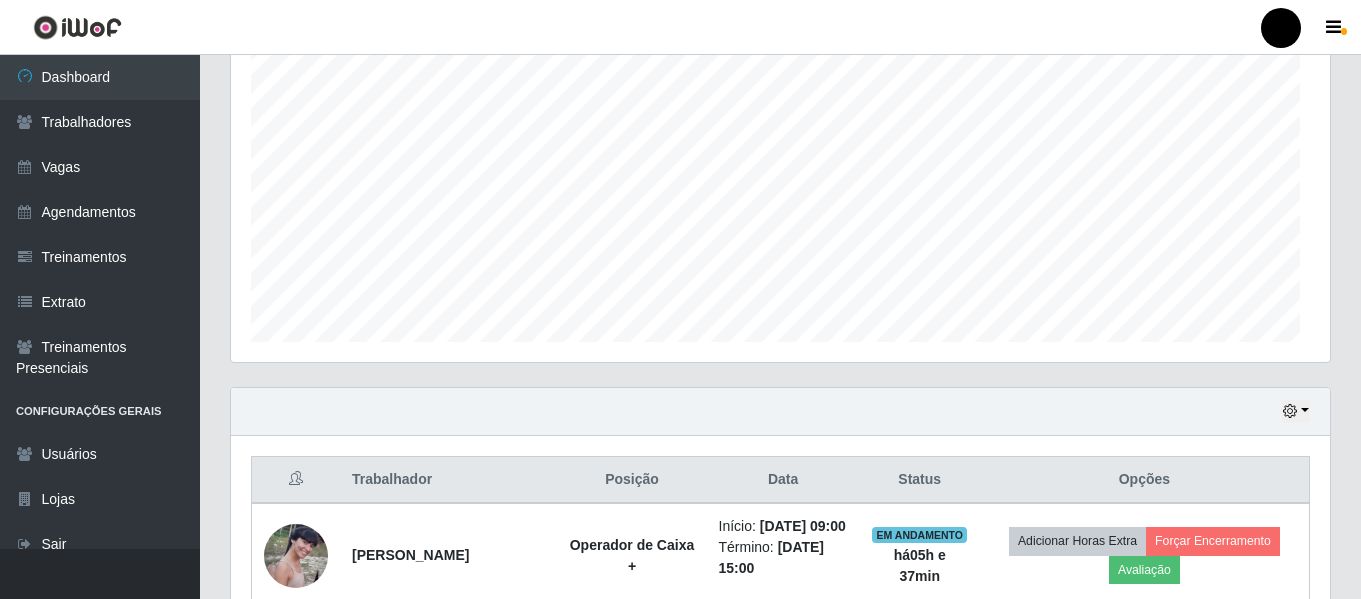 scroll, scrollTop: 999585, scrollLeft: 998901, axis: both 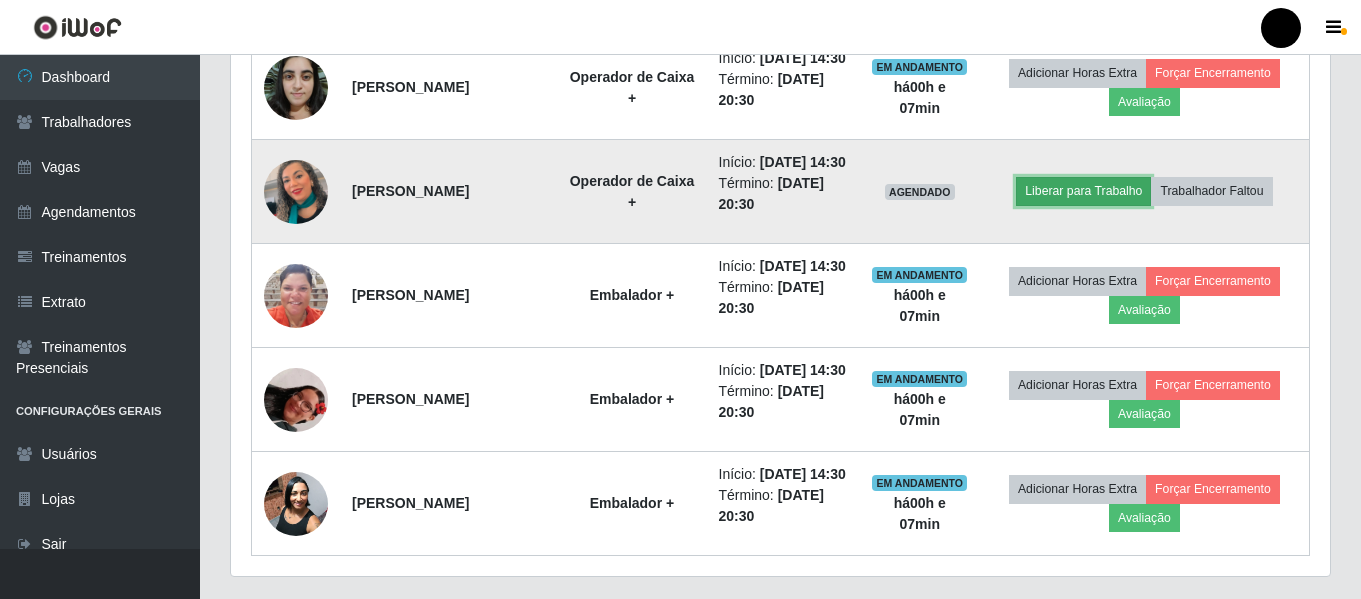 click on "Liberar para Trabalho" at bounding box center (1083, 191) 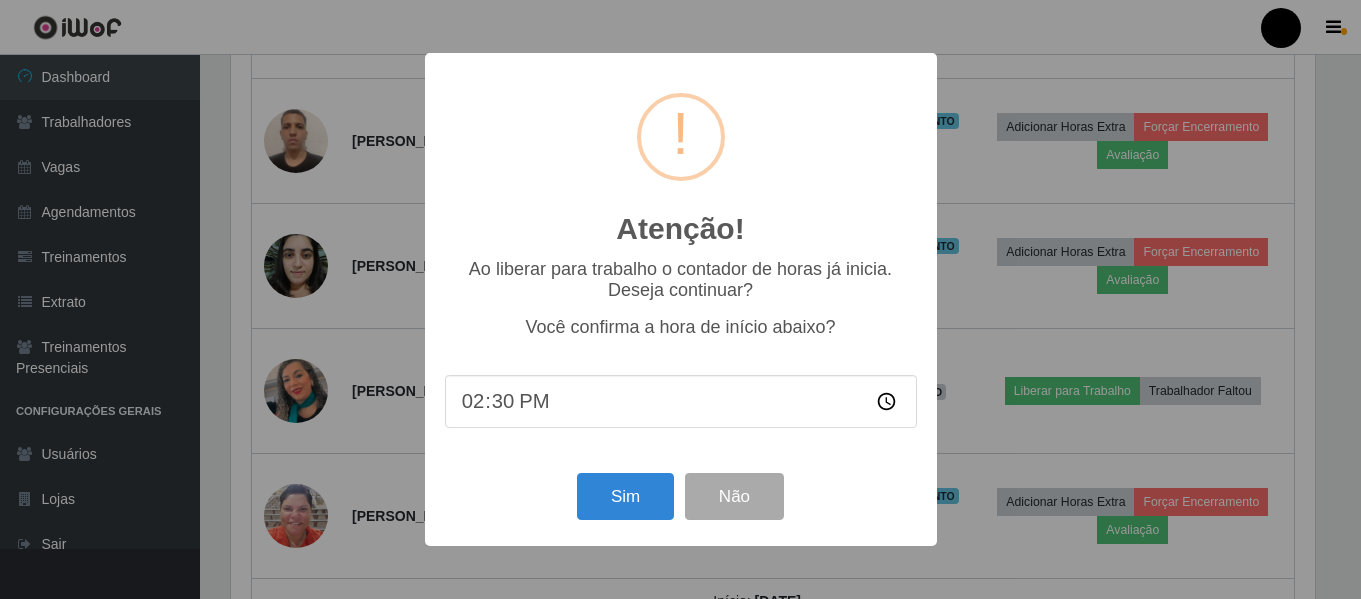 scroll, scrollTop: 999585, scrollLeft: 998911, axis: both 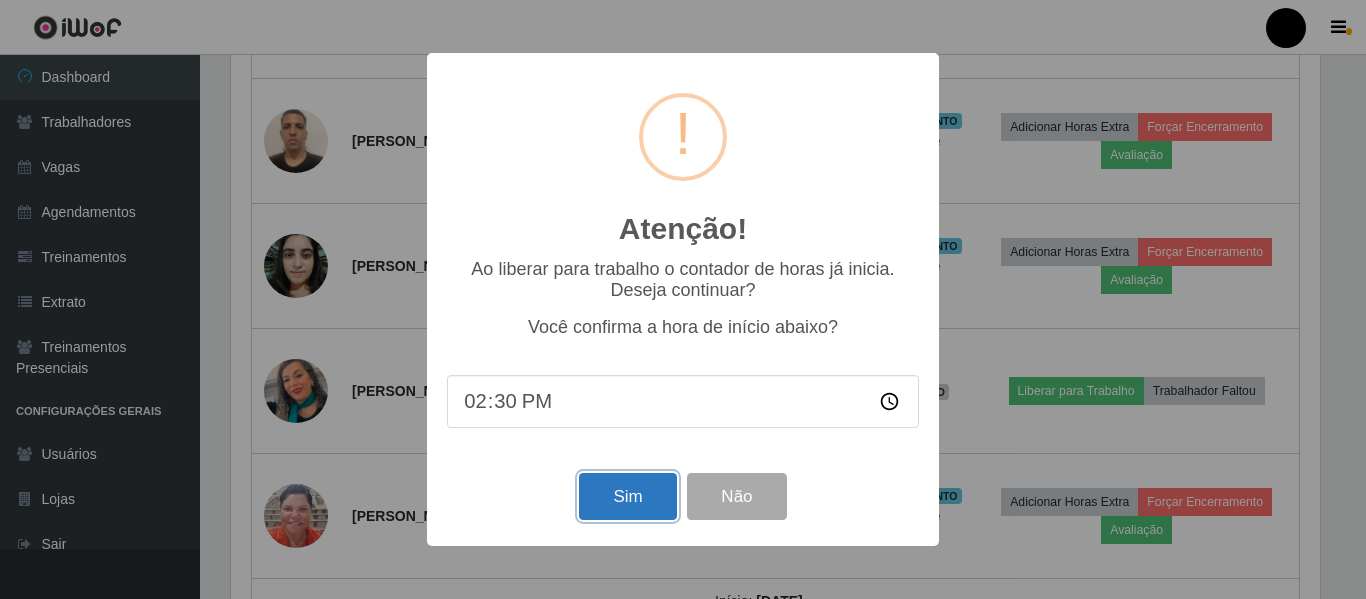 click on "Sim" at bounding box center [627, 496] 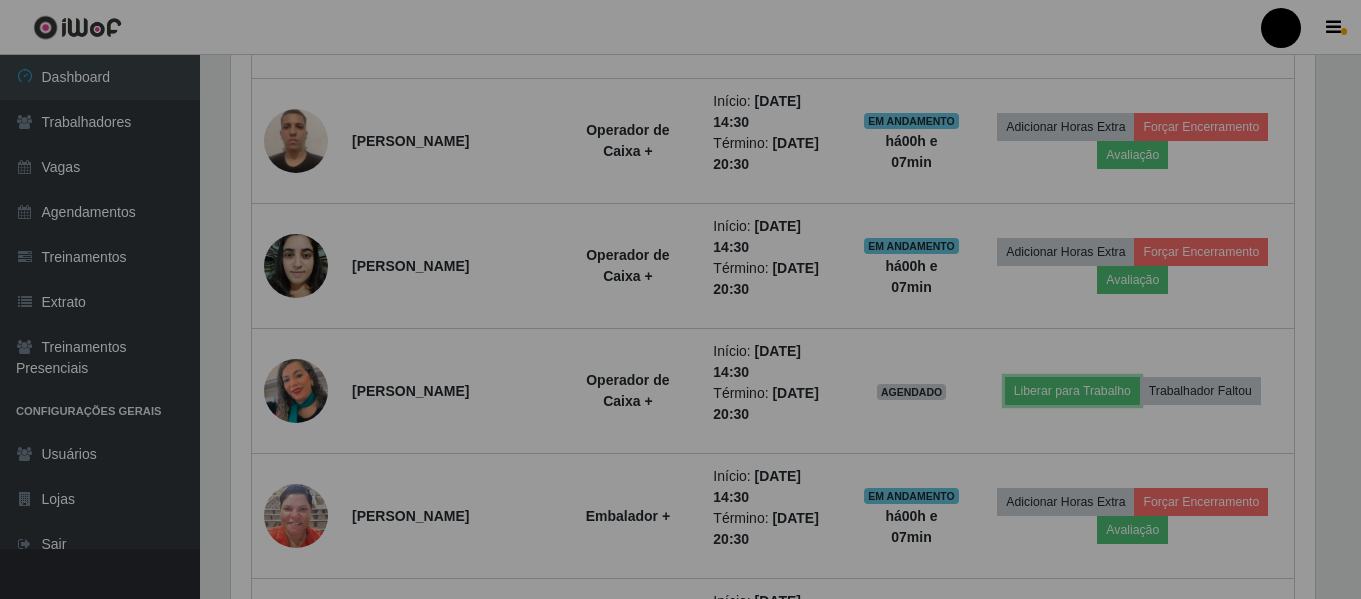 scroll, scrollTop: 999585, scrollLeft: 998901, axis: both 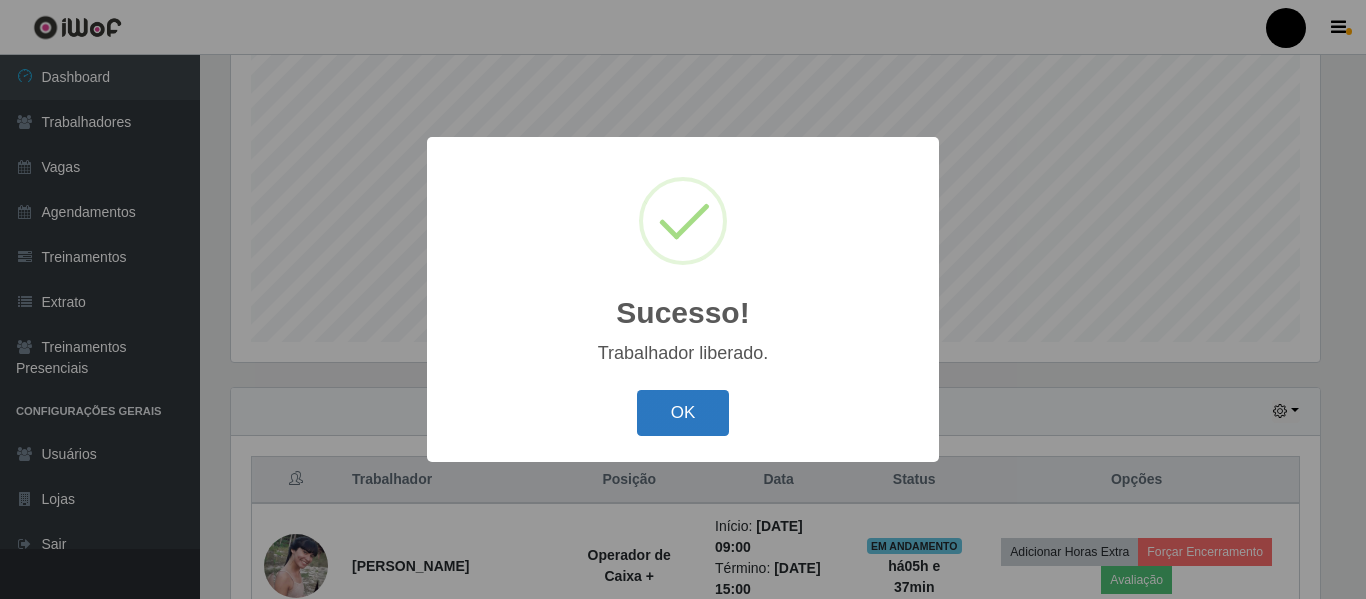 click on "OK" at bounding box center [683, 413] 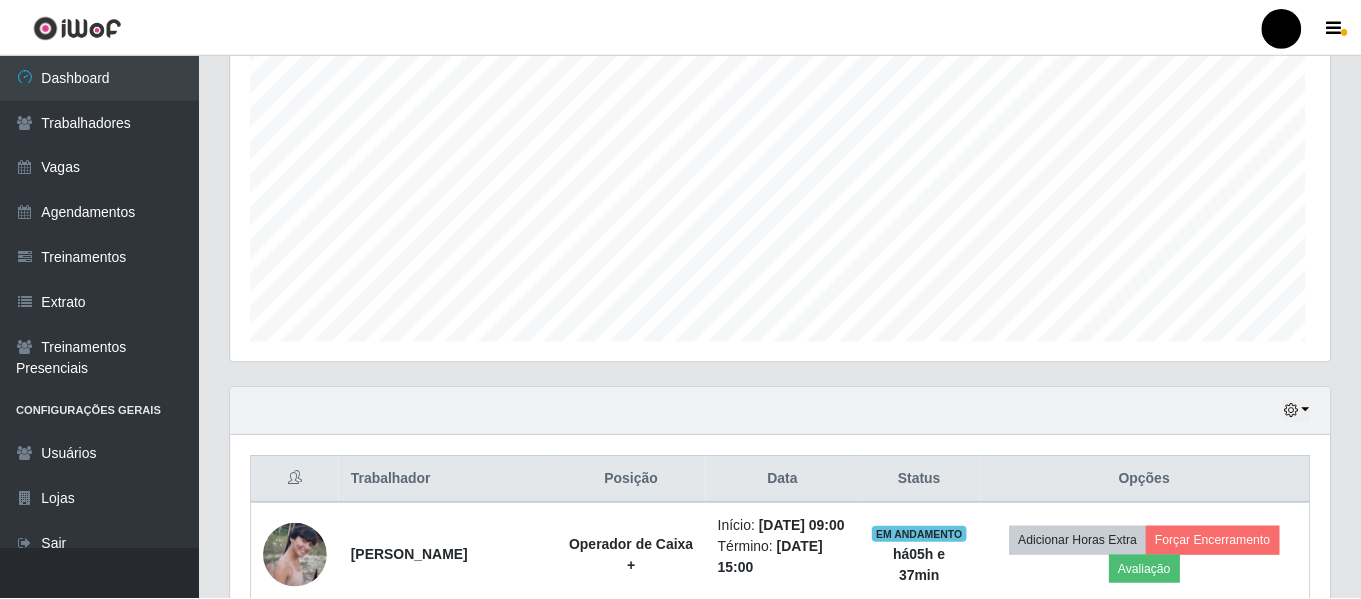 scroll, scrollTop: 999585, scrollLeft: 998901, axis: both 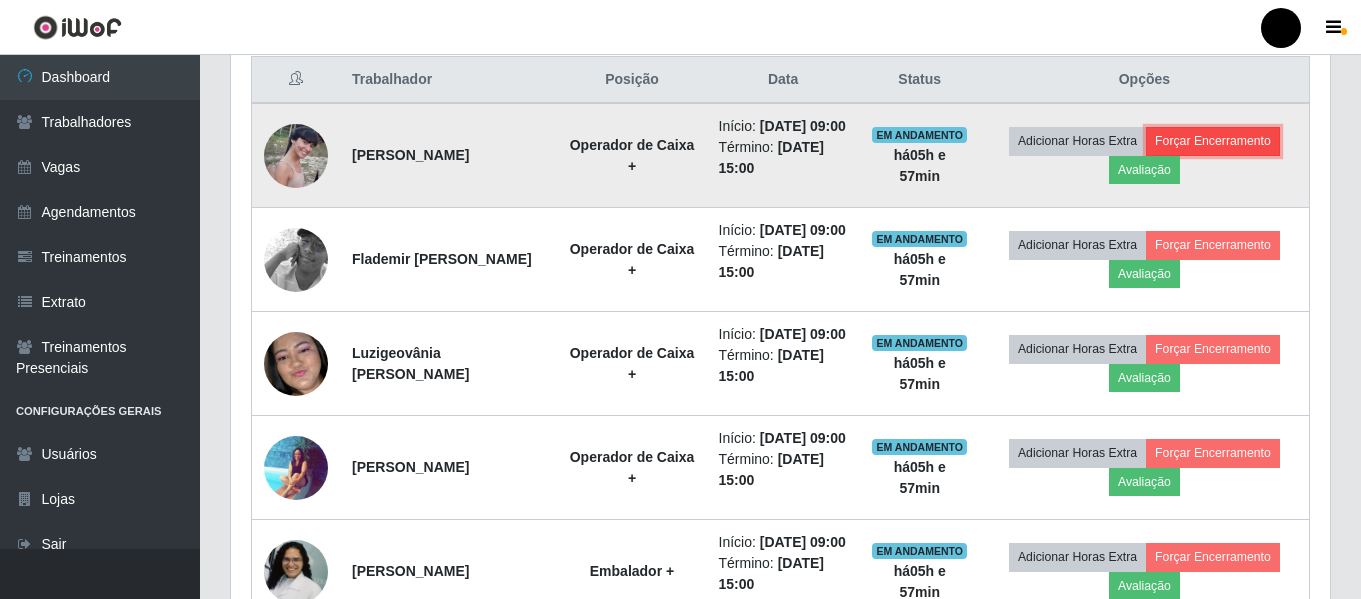 click on "Forçar Encerramento" at bounding box center (1213, 141) 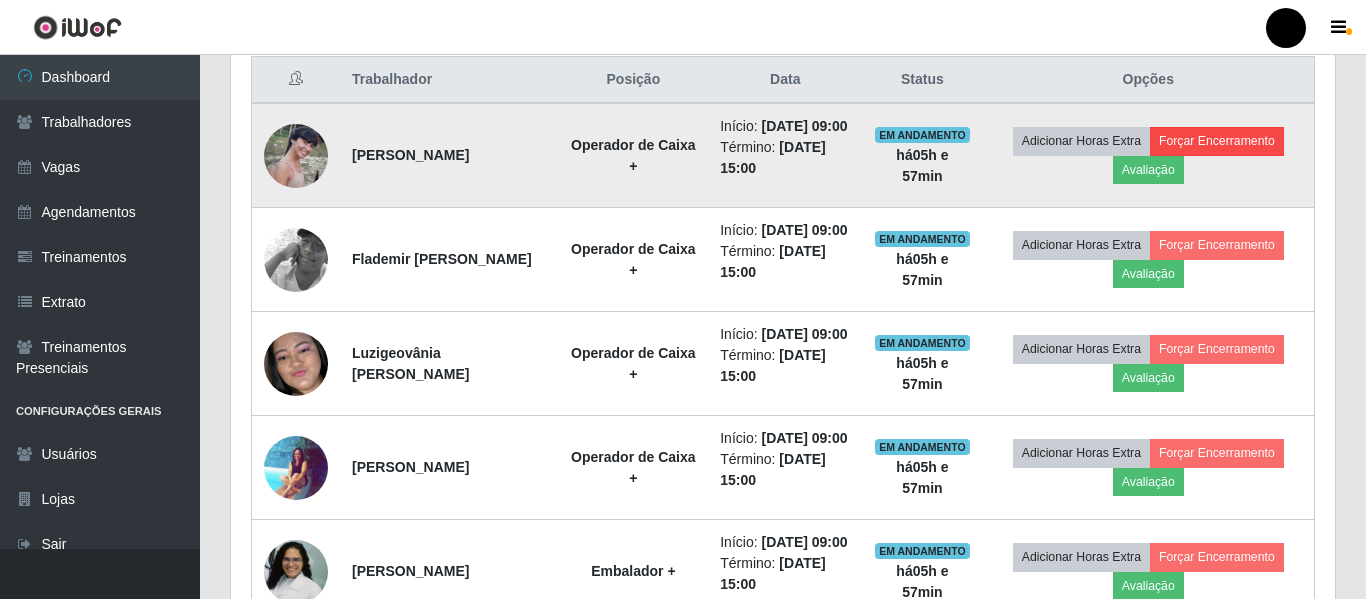scroll, scrollTop: 999585, scrollLeft: 998911, axis: both 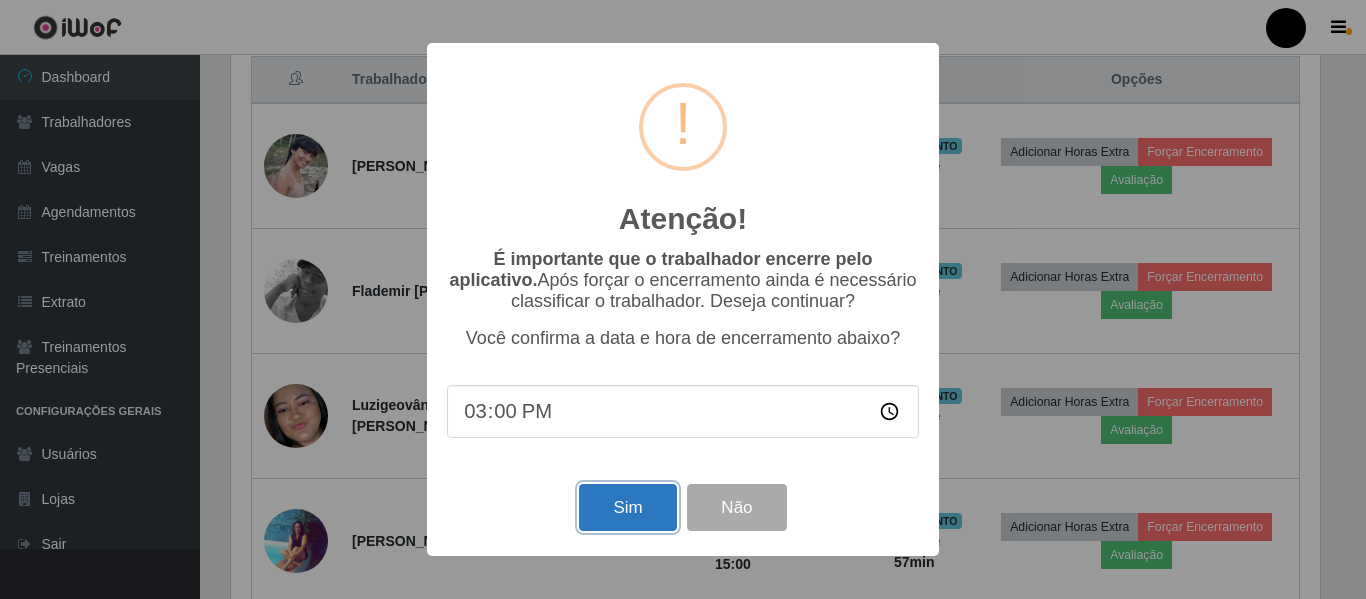 click on "Sim" at bounding box center (627, 507) 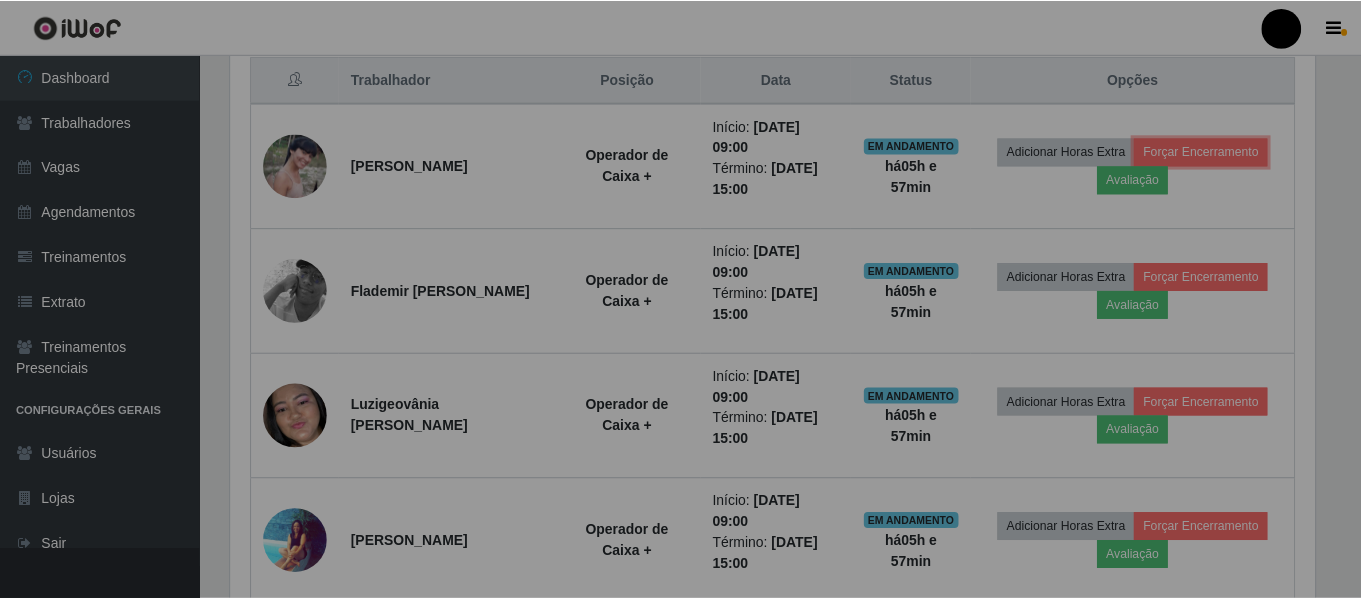scroll, scrollTop: 999585, scrollLeft: 998901, axis: both 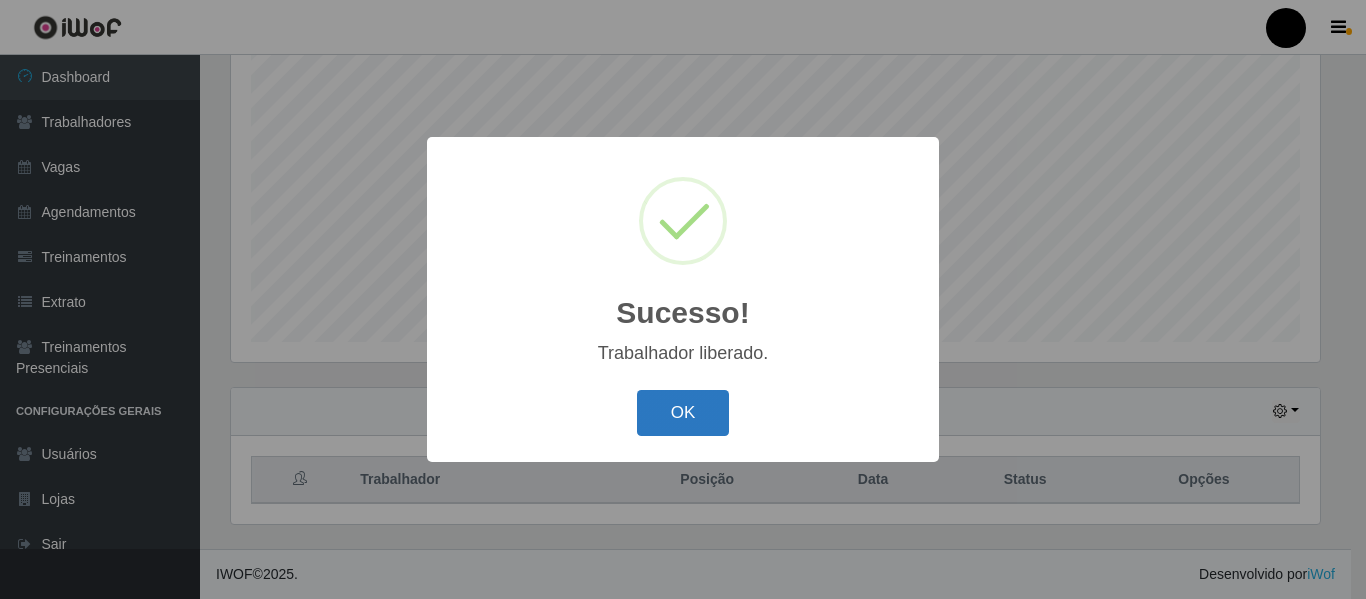click on "OK" at bounding box center (683, 413) 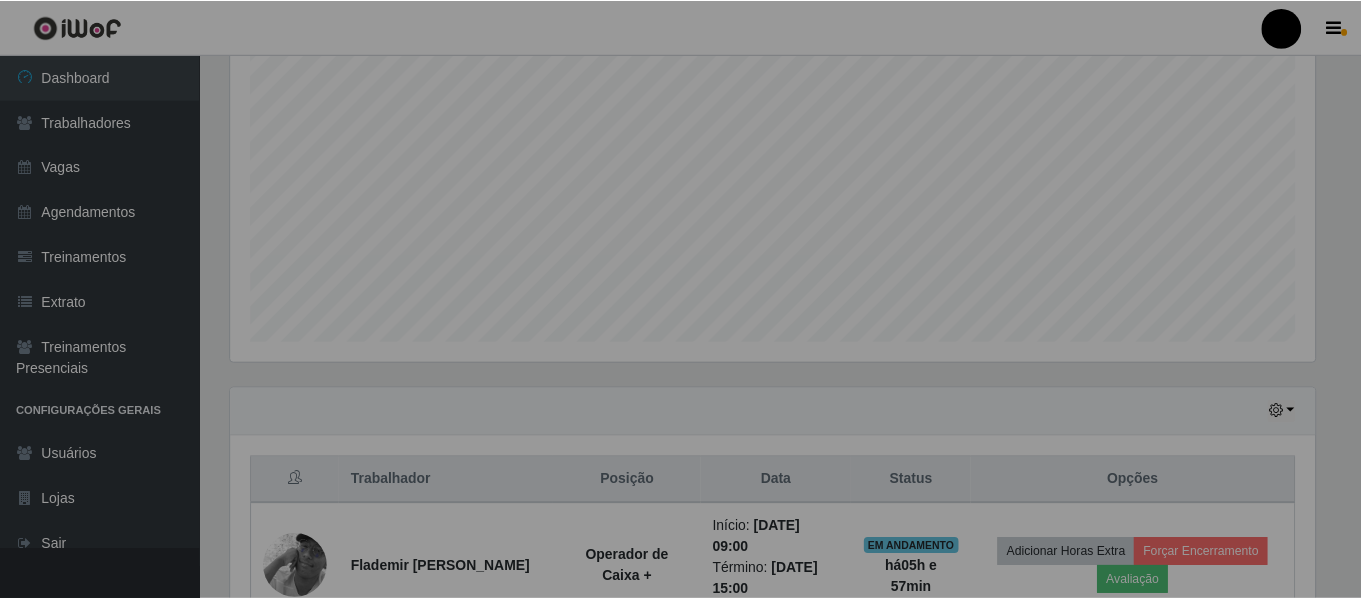 scroll, scrollTop: 999585, scrollLeft: 998901, axis: both 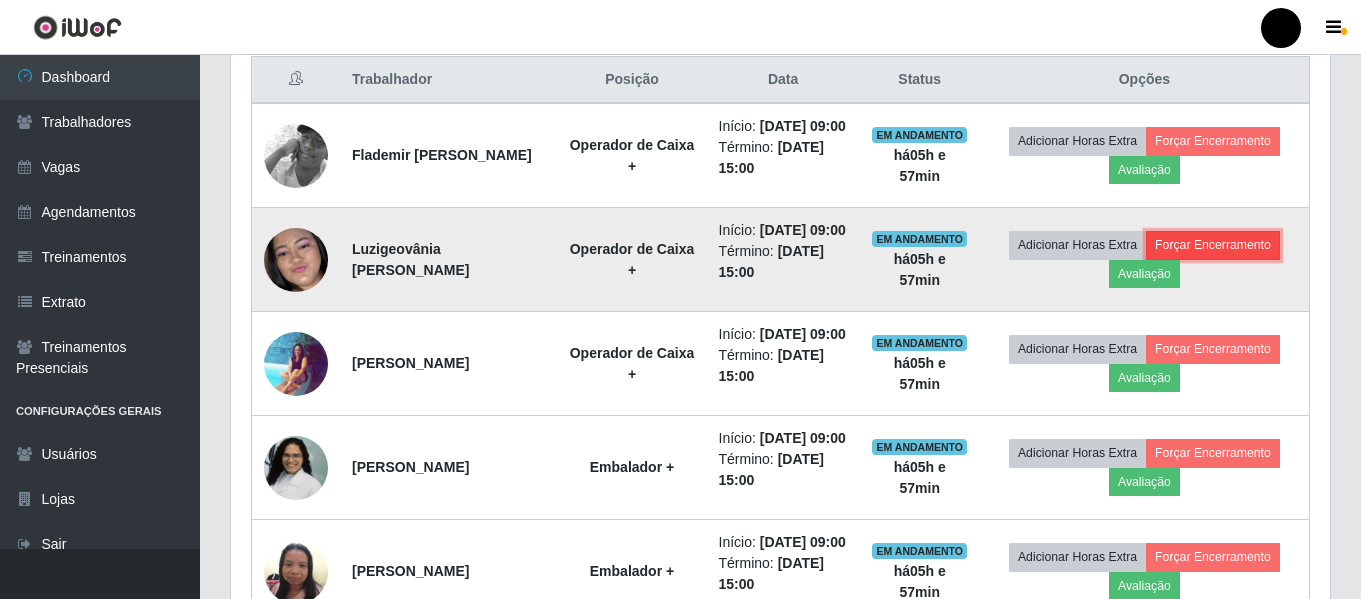 click on "Forçar Encerramento" at bounding box center (1213, 245) 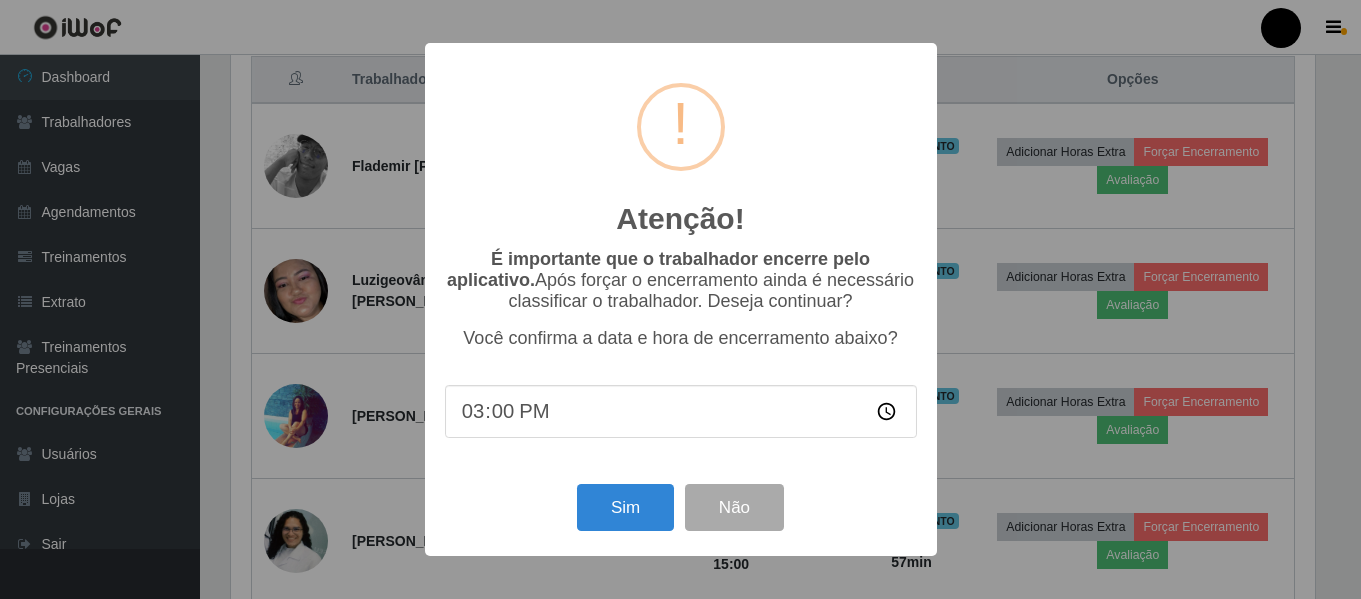 scroll, scrollTop: 999585, scrollLeft: 998911, axis: both 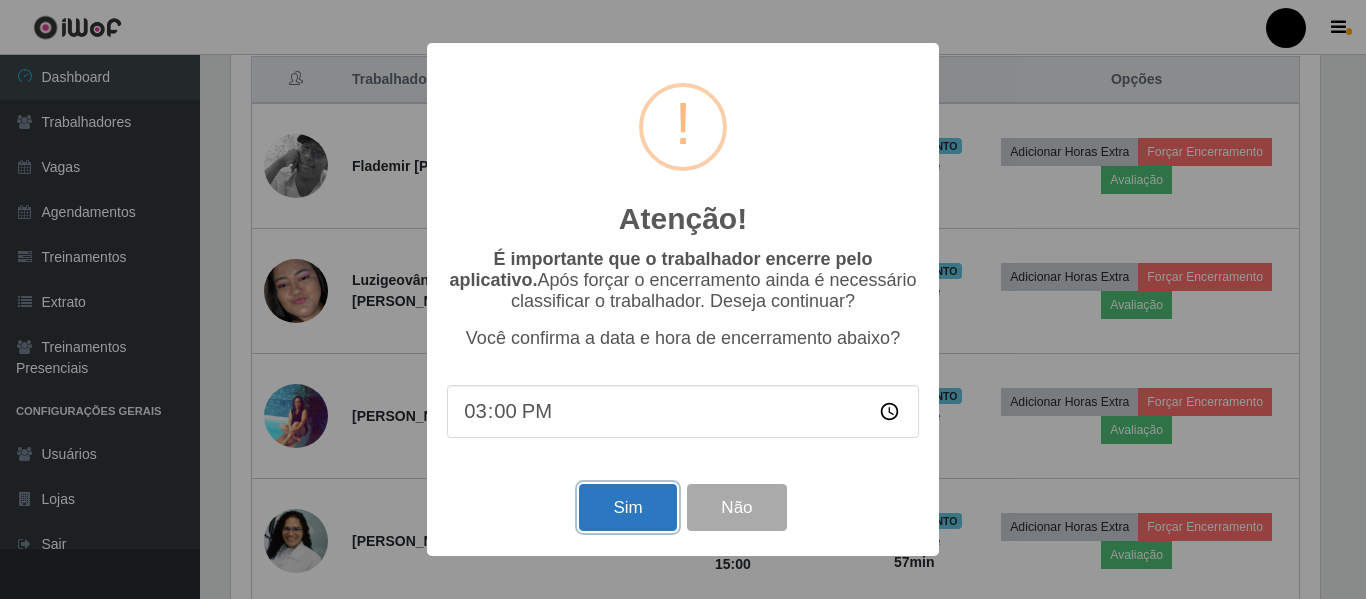 click on "Sim" at bounding box center (627, 507) 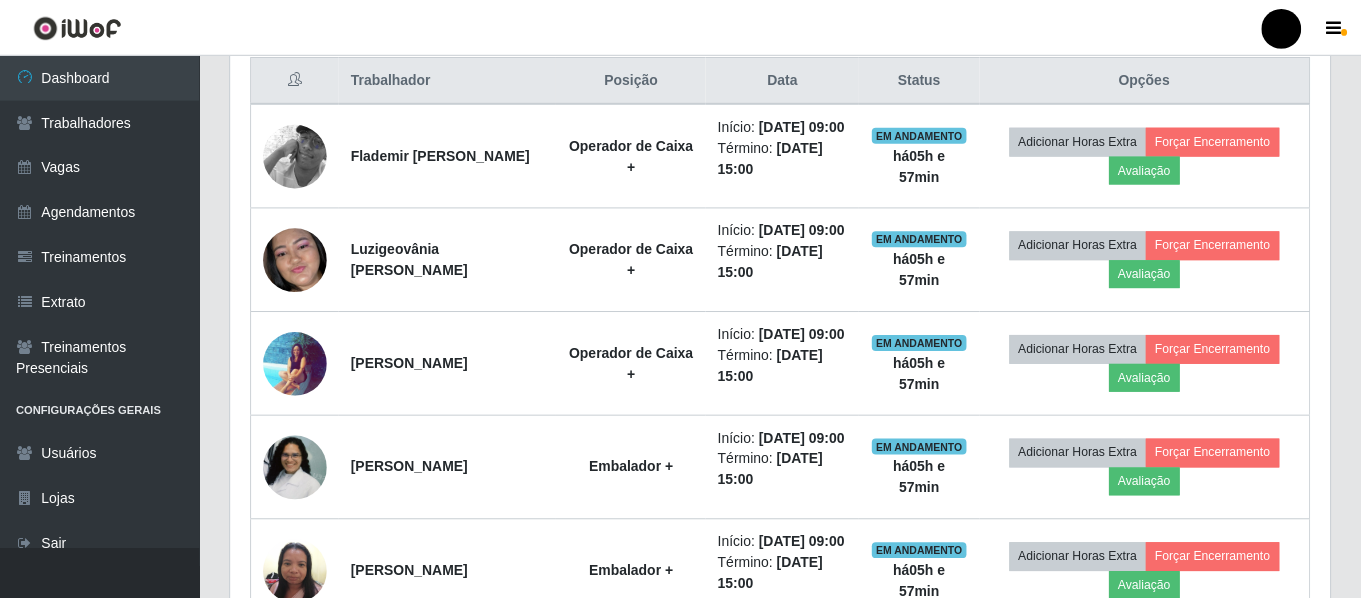 scroll, scrollTop: 999585, scrollLeft: 998901, axis: both 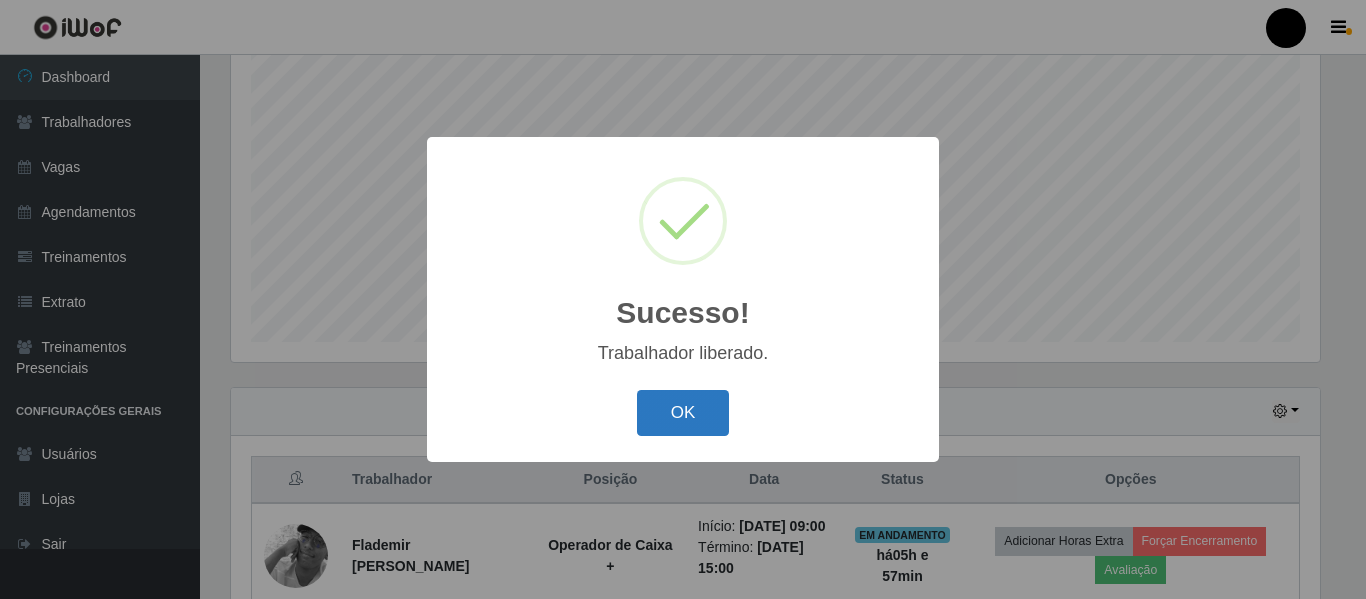 click on "OK" at bounding box center [683, 413] 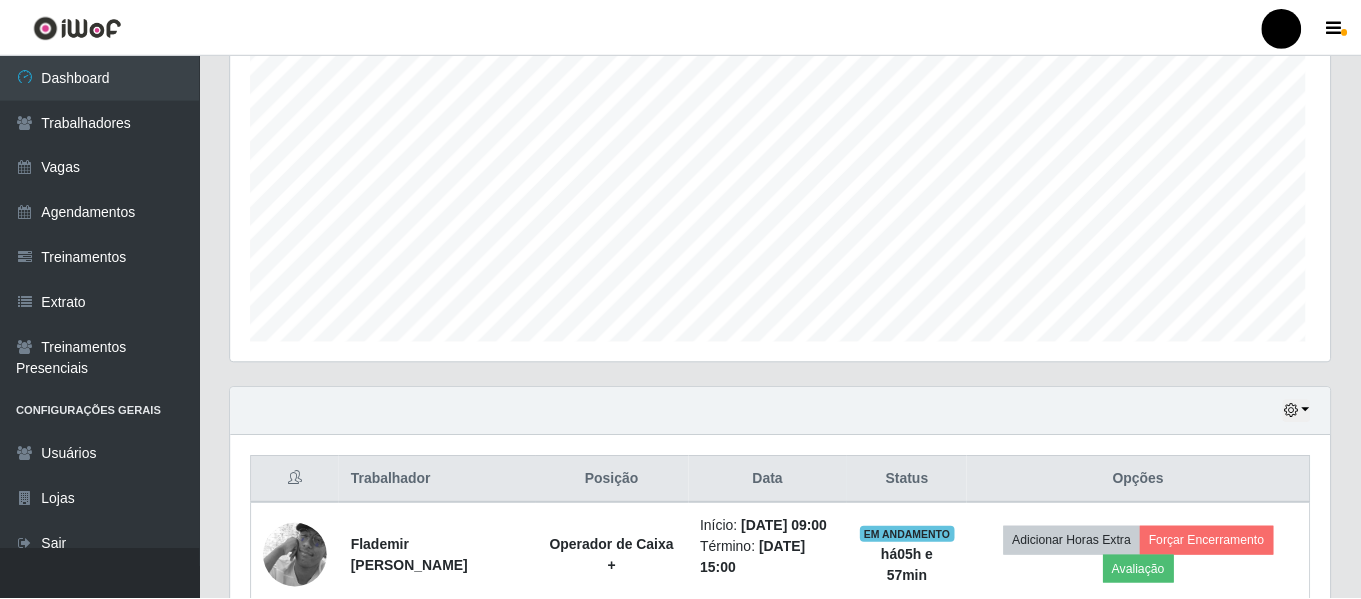scroll, scrollTop: 999585, scrollLeft: 998901, axis: both 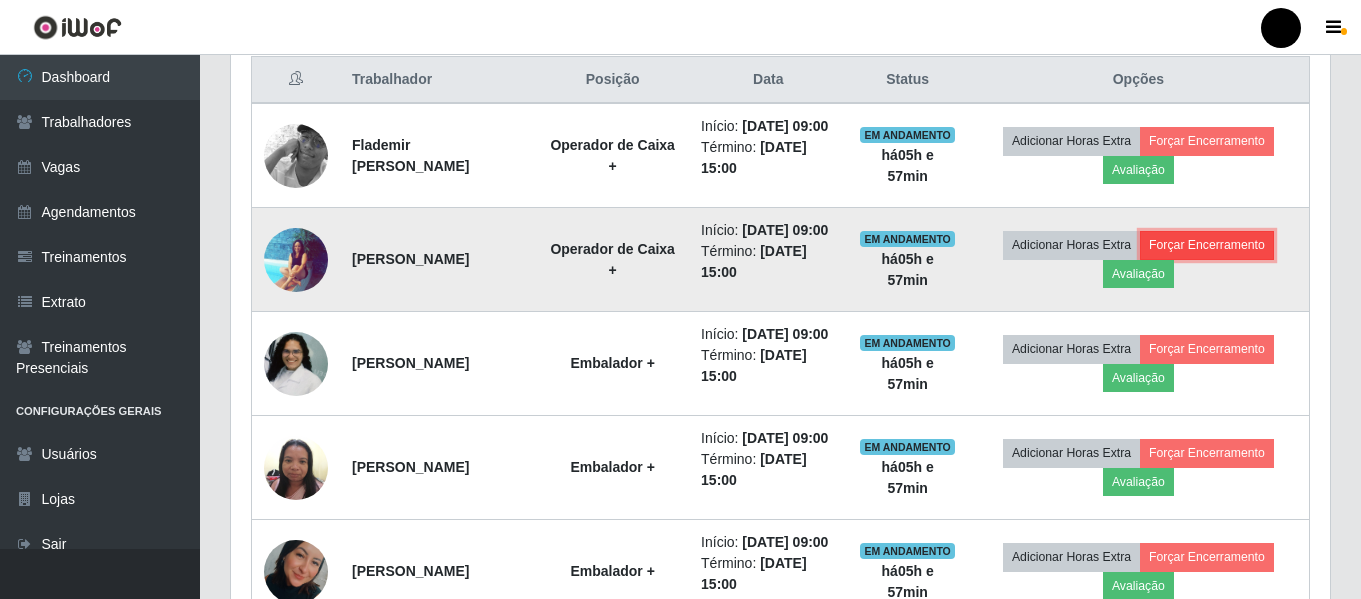 click on "Forçar Encerramento" at bounding box center [1207, 245] 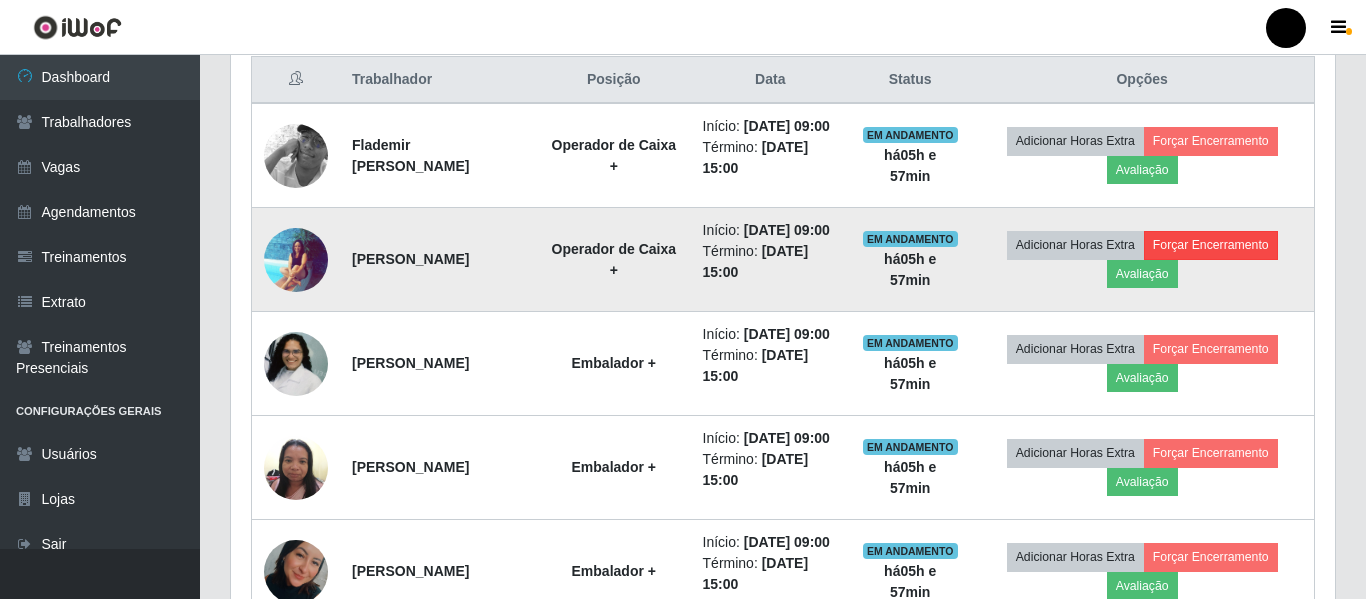 scroll, scrollTop: 999585, scrollLeft: 998911, axis: both 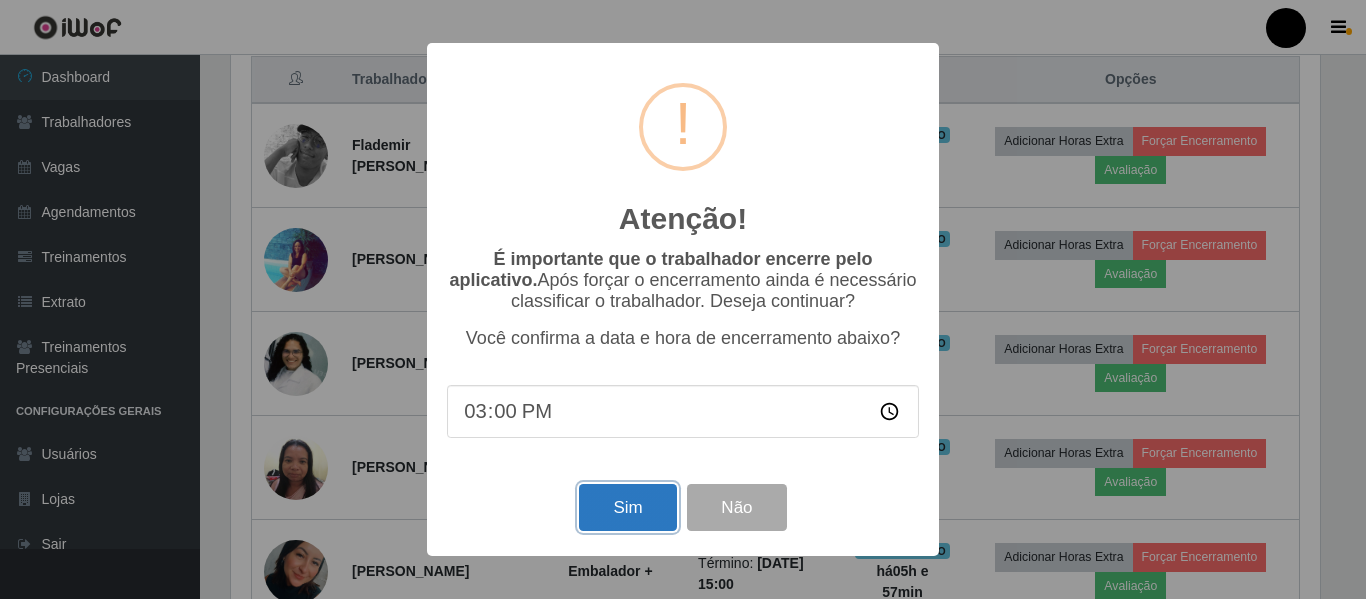click on "Sim" at bounding box center [627, 507] 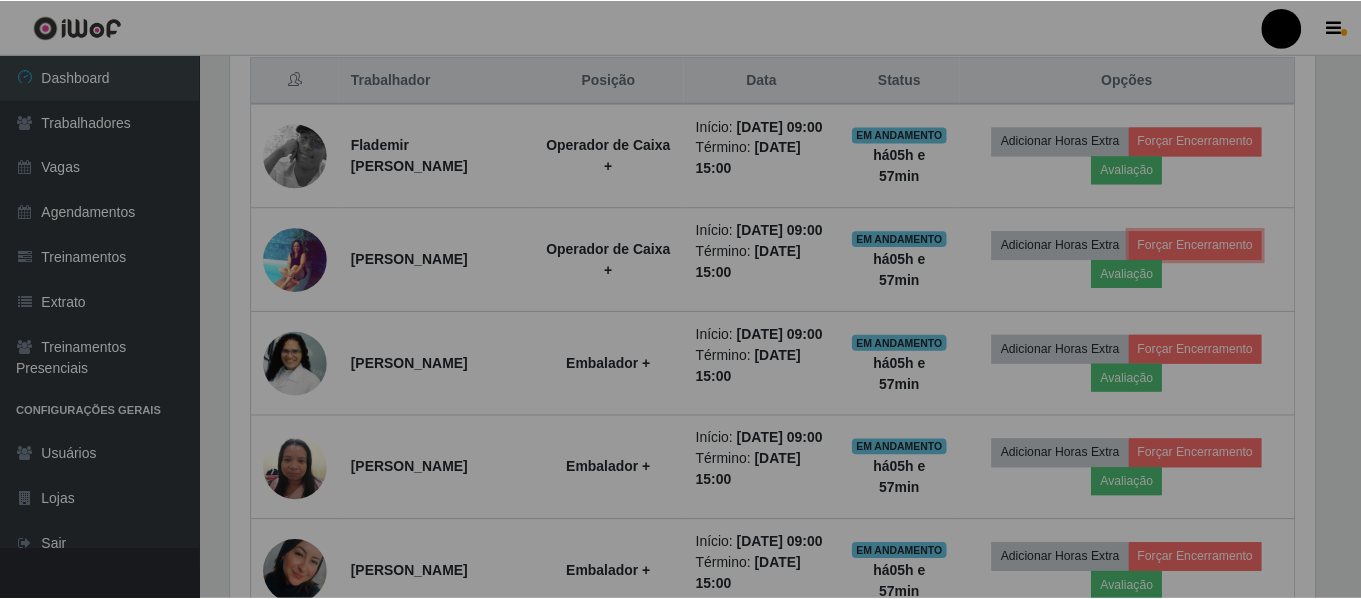 scroll, scrollTop: 999585, scrollLeft: 998901, axis: both 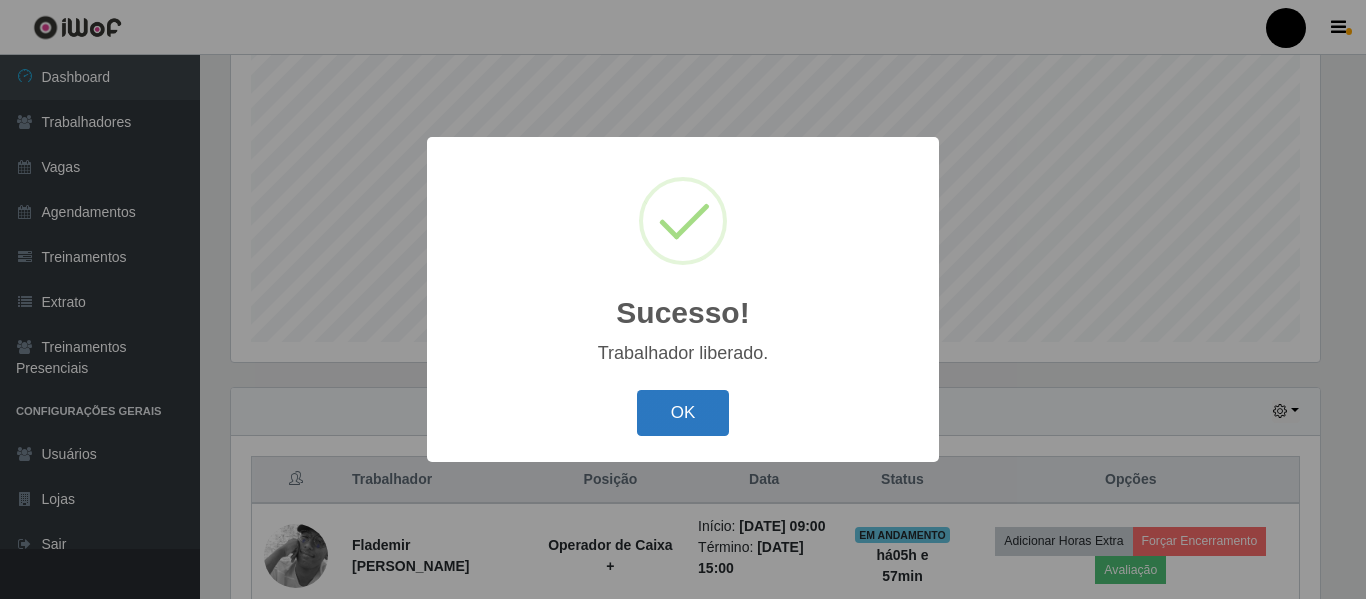 click on "OK" at bounding box center [683, 413] 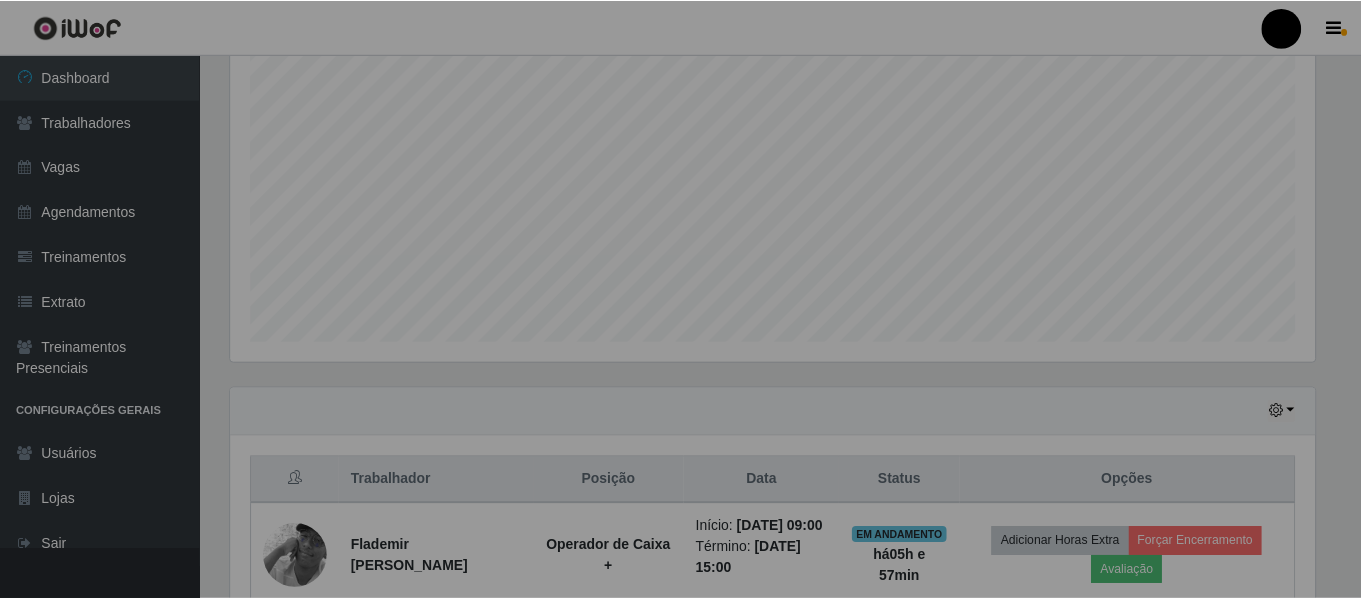 scroll, scrollTop: 999585, scrollLeft: 998901, axis: both 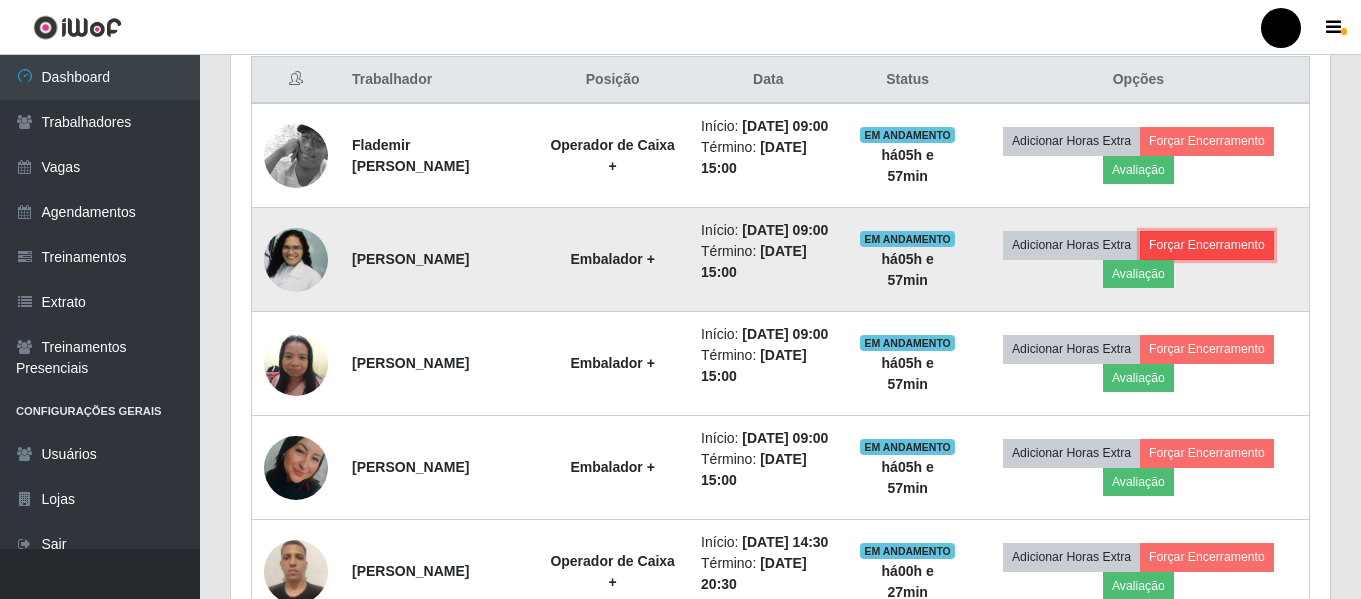 click on "Forçar Encerramento" at bounding box center [1207, 245] 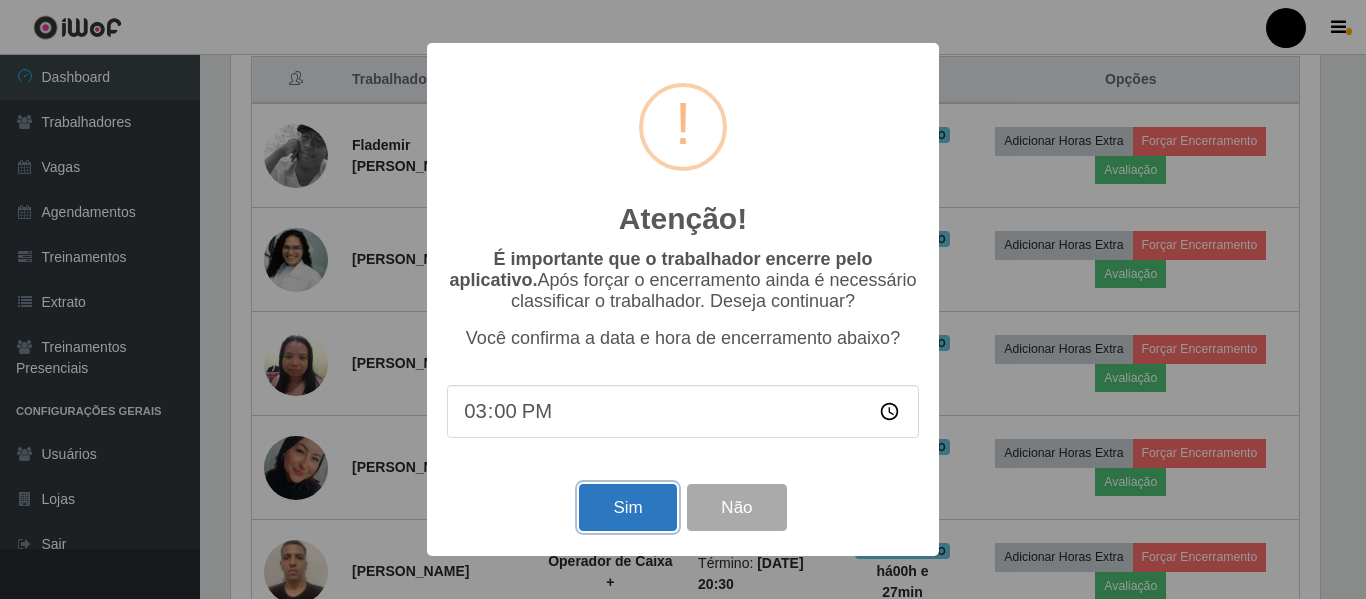 click on "Sim" at bounding box center (627, 507) 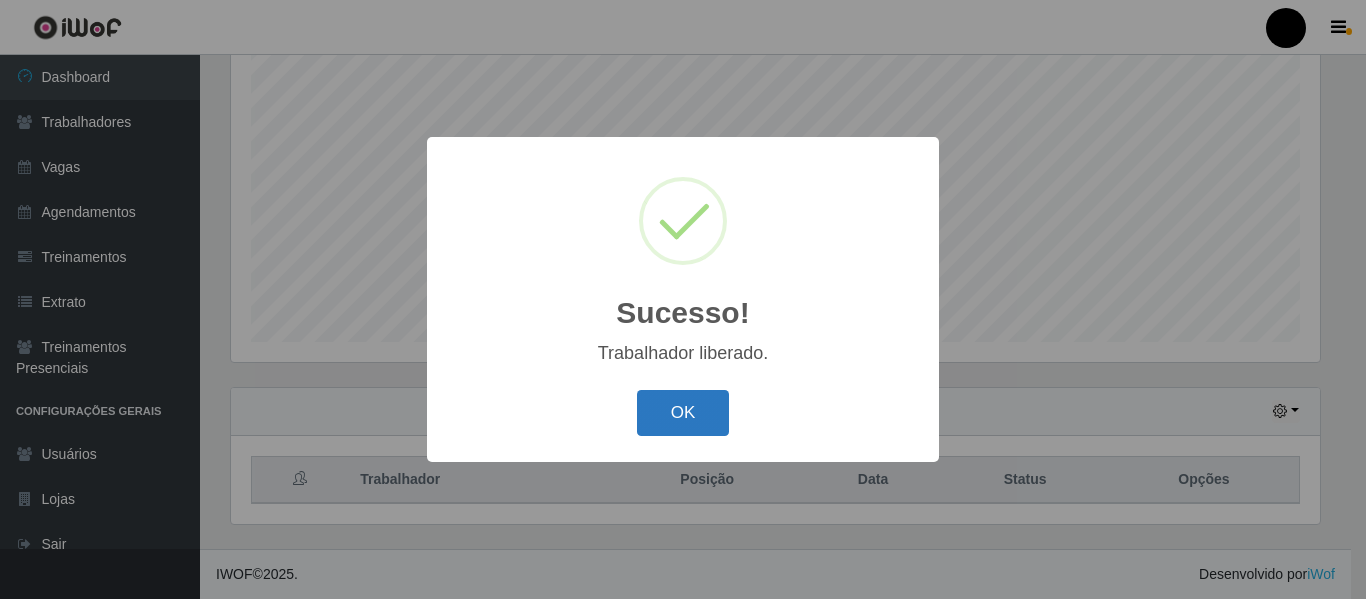 click on "OK" at bounding box center (683, 413) 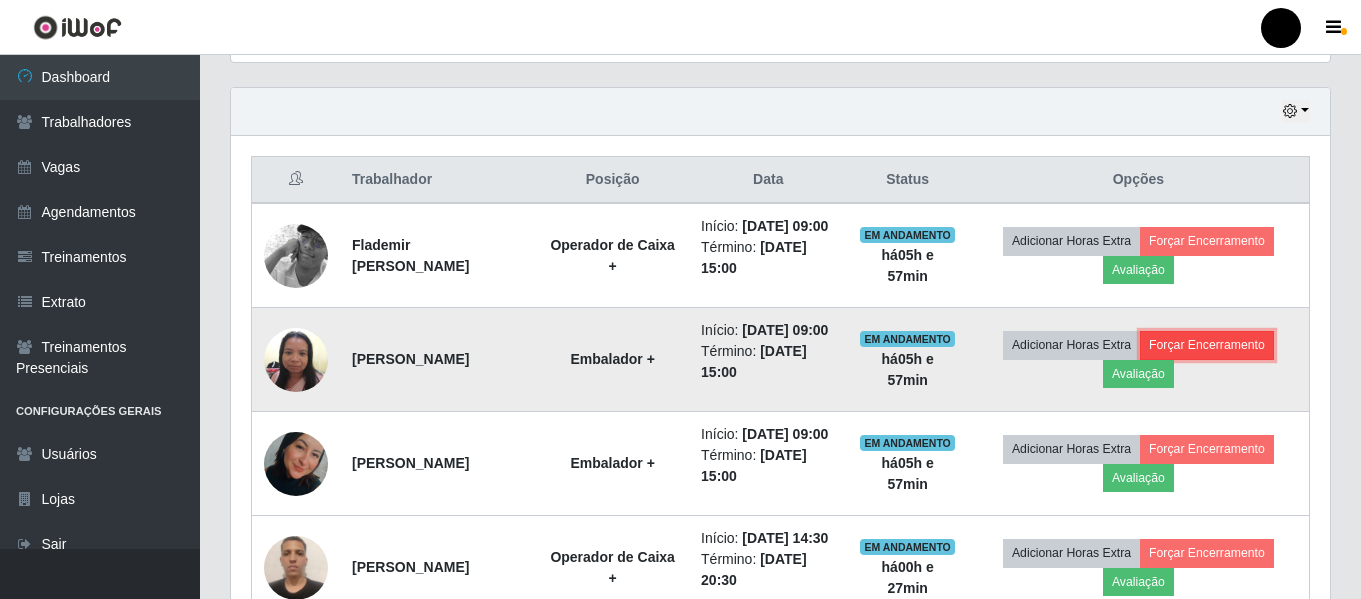 click on "Forçar Encerramento" at bounding box center (1207, 345) 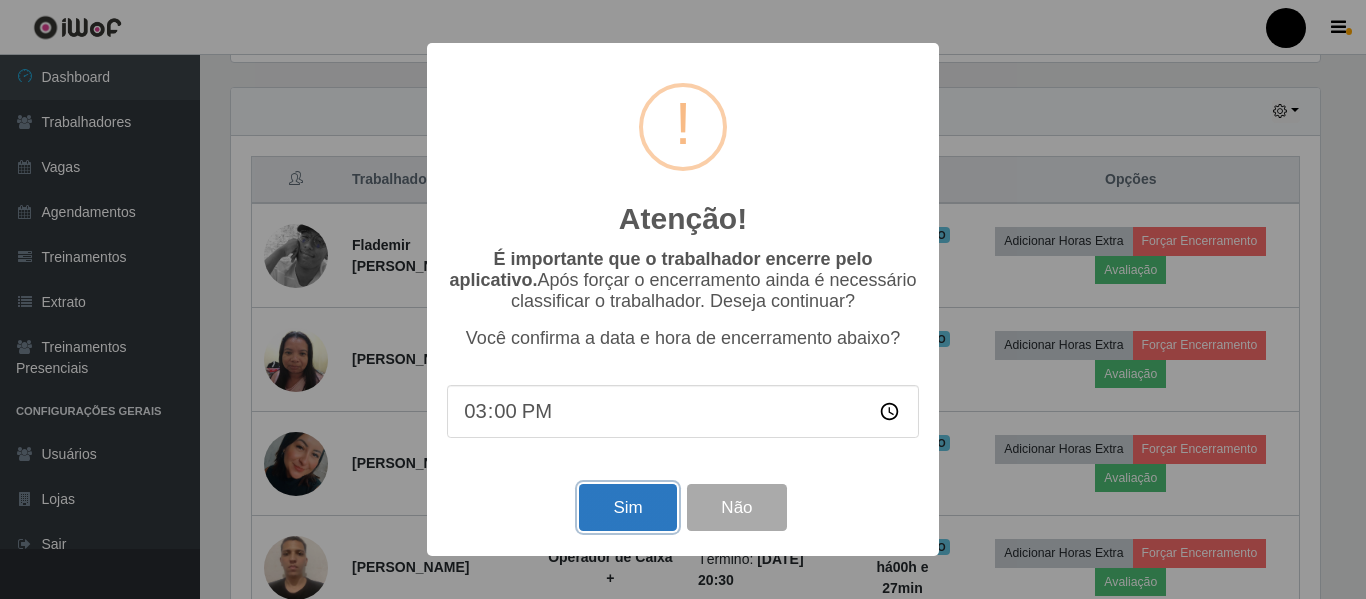 click on "Sim" at bounding box center (627, 507) 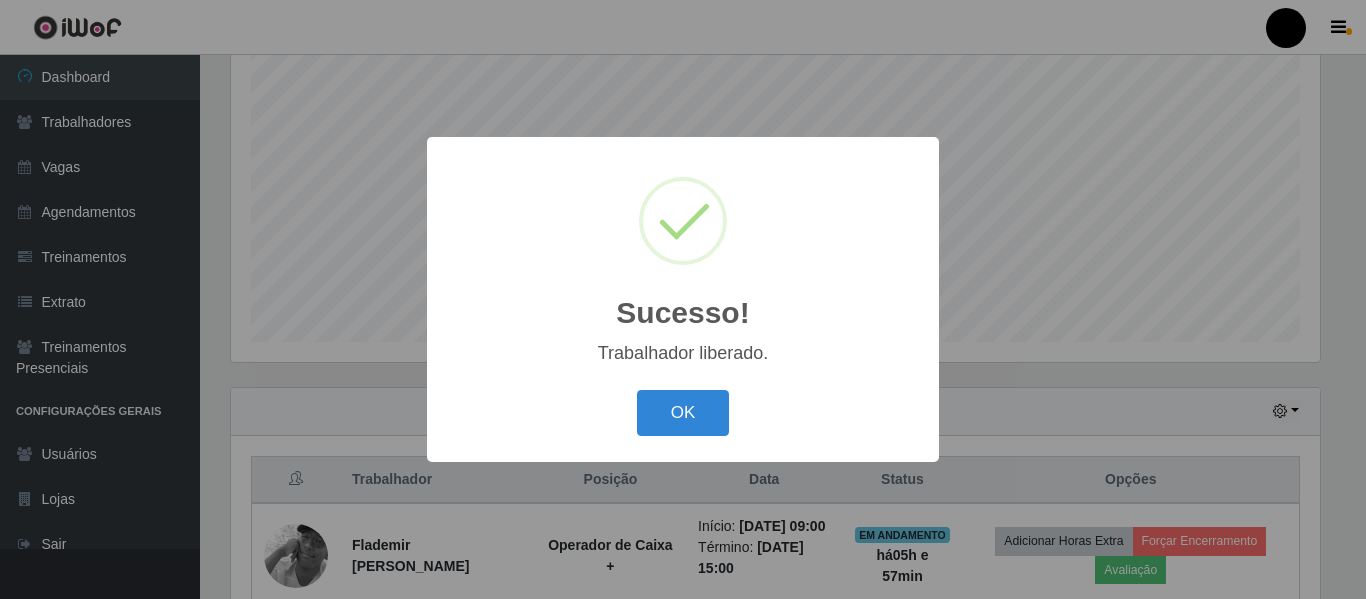 click on "Sucesso! × Trabalhador liberado. OK Cancel" at bounding box center (683, 299) 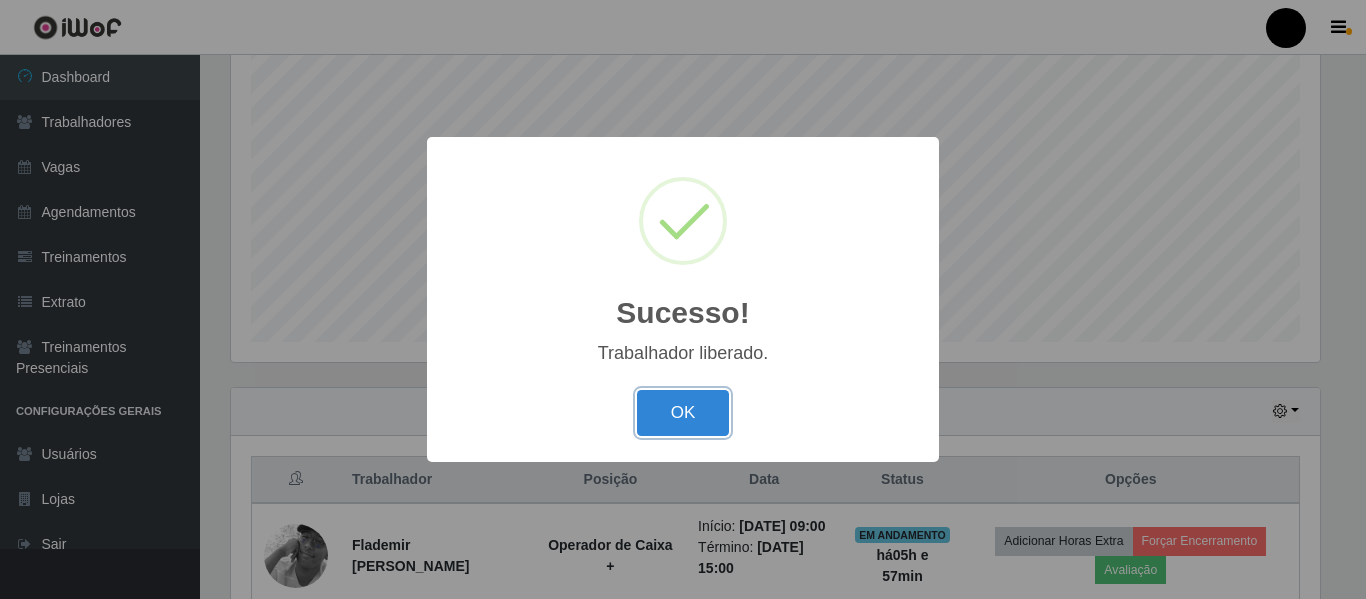 drag, startPoint x: 700, startPoint y: 412, endPoint x: 686, endPoint y: 425, distance: 19.104973 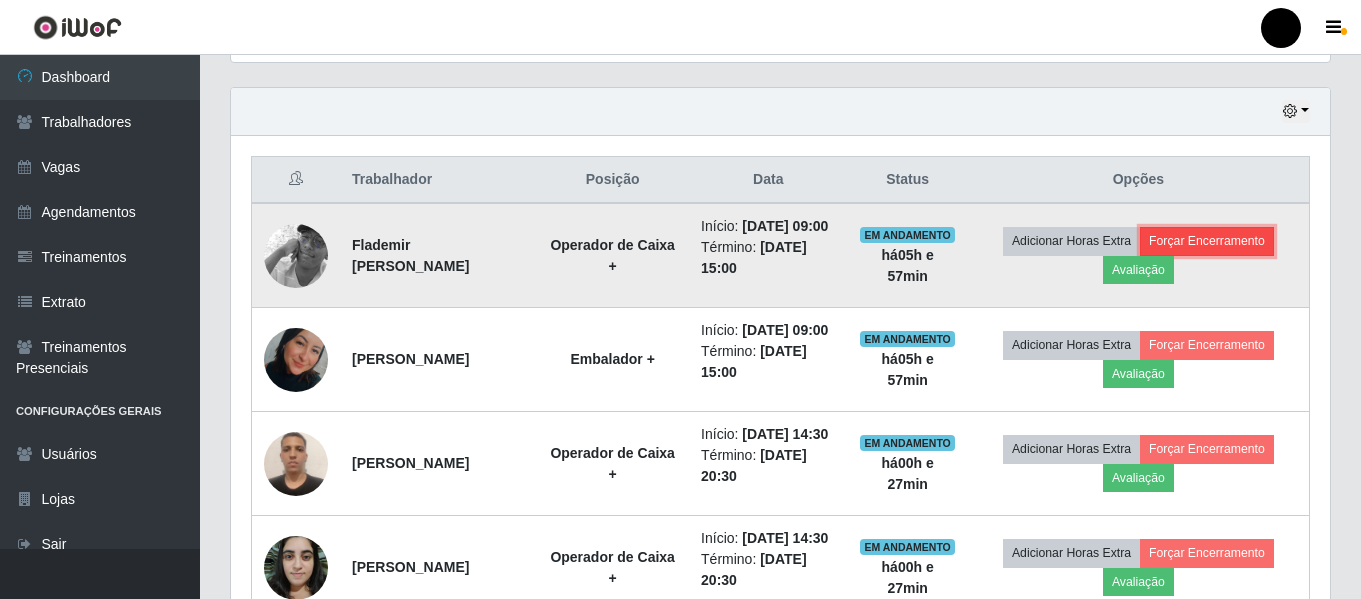 click on "Forçar Encerramento" at bounding box center (1207, 241) 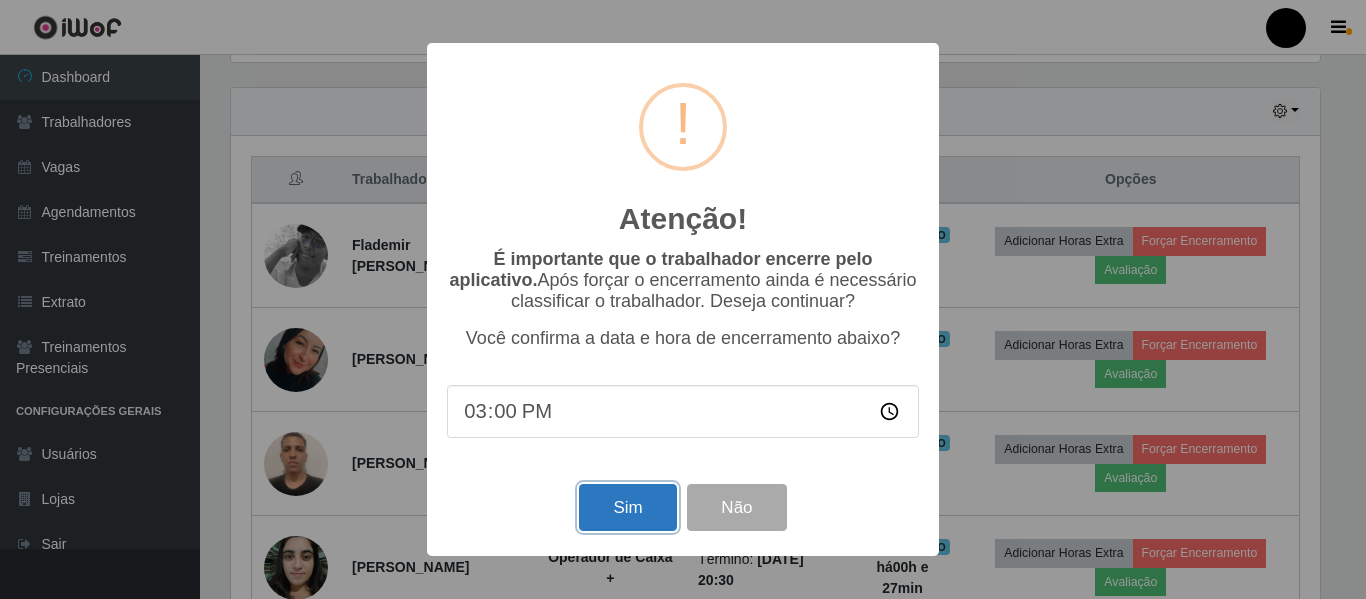 click on "Sim" at bounding box center [627, 507] 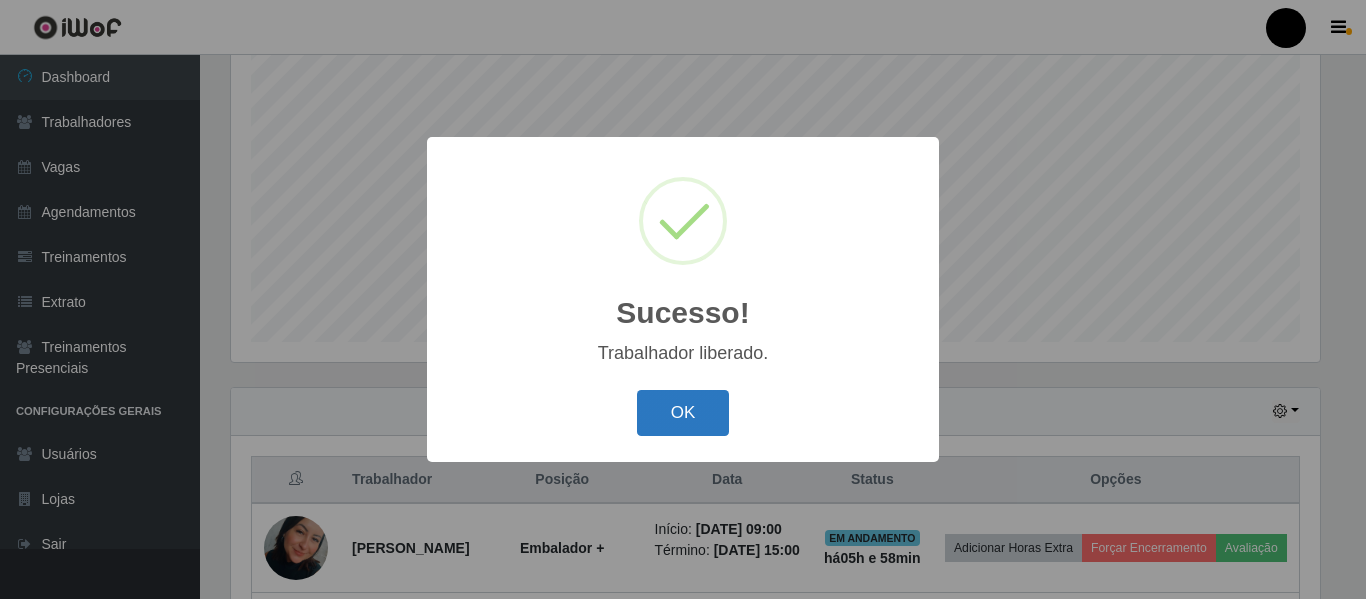 click on "OK" at bounding box center (683, 413) 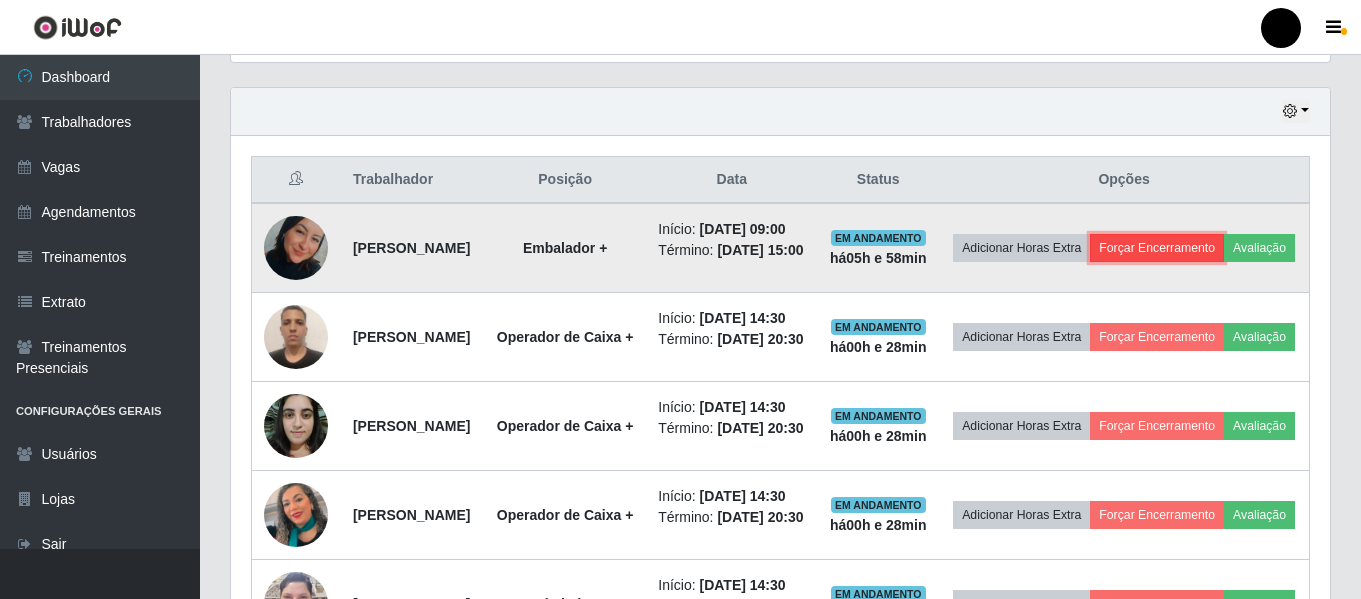 click on "Forçar Encerramento" at bounding box center (1157, 248) 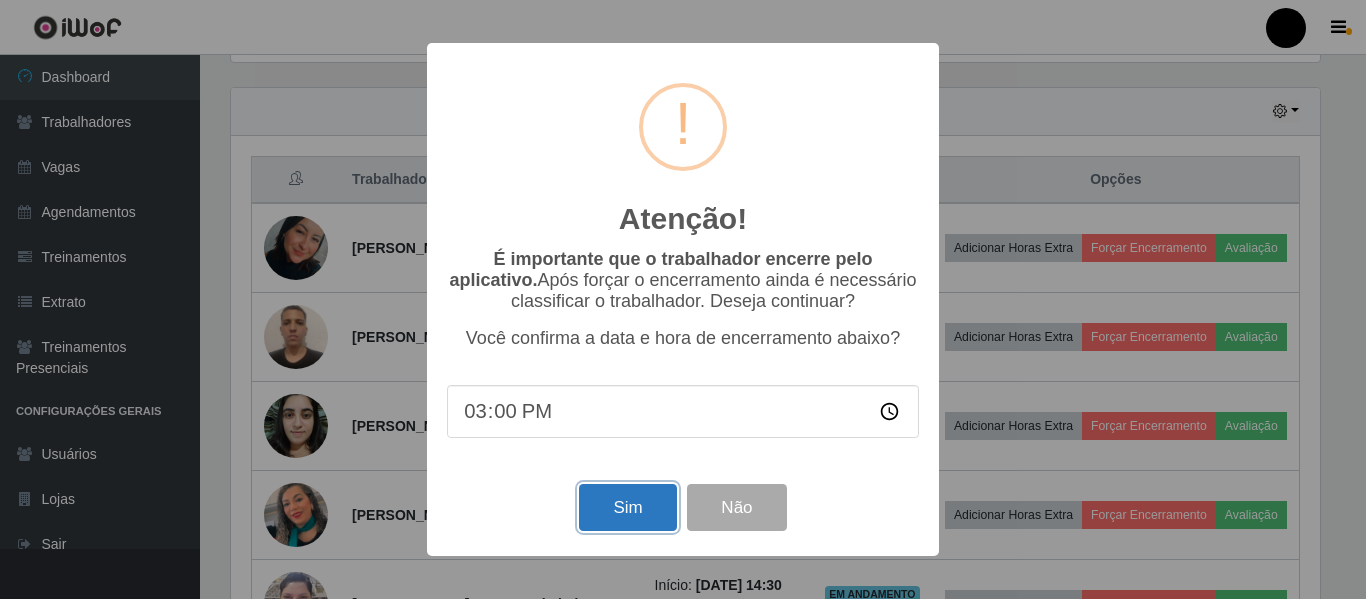 click on "Sim" at bounding box center [627, 507] 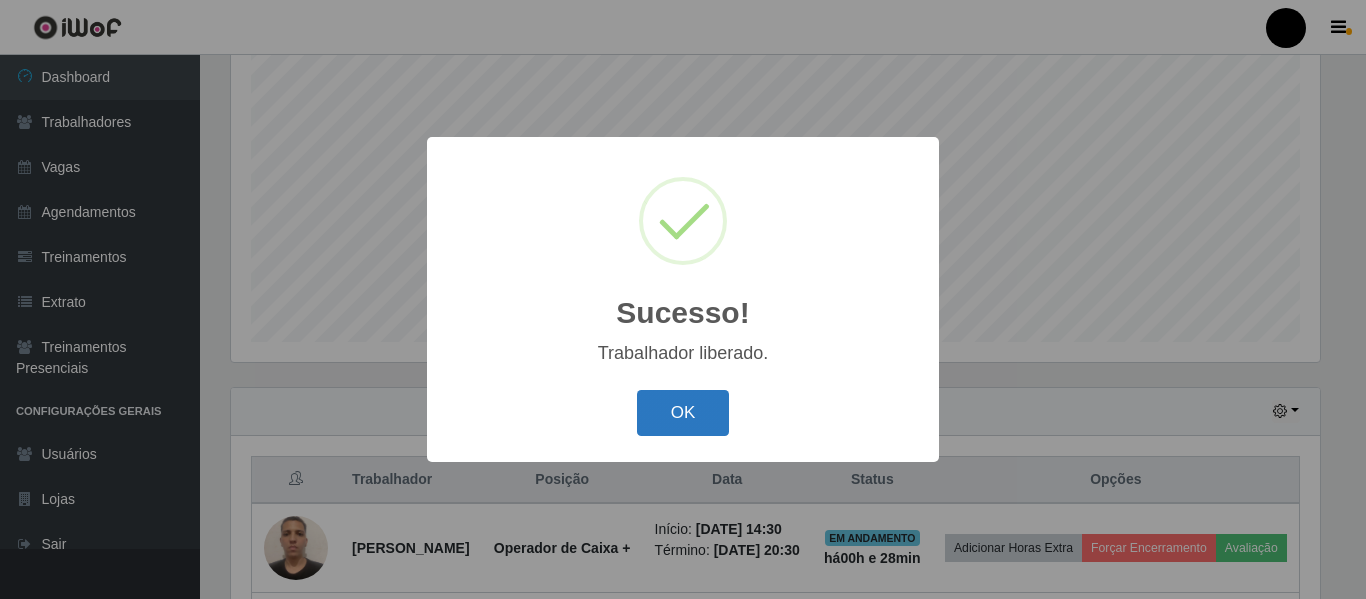 click on "OK" at bounding box center (683, 413) 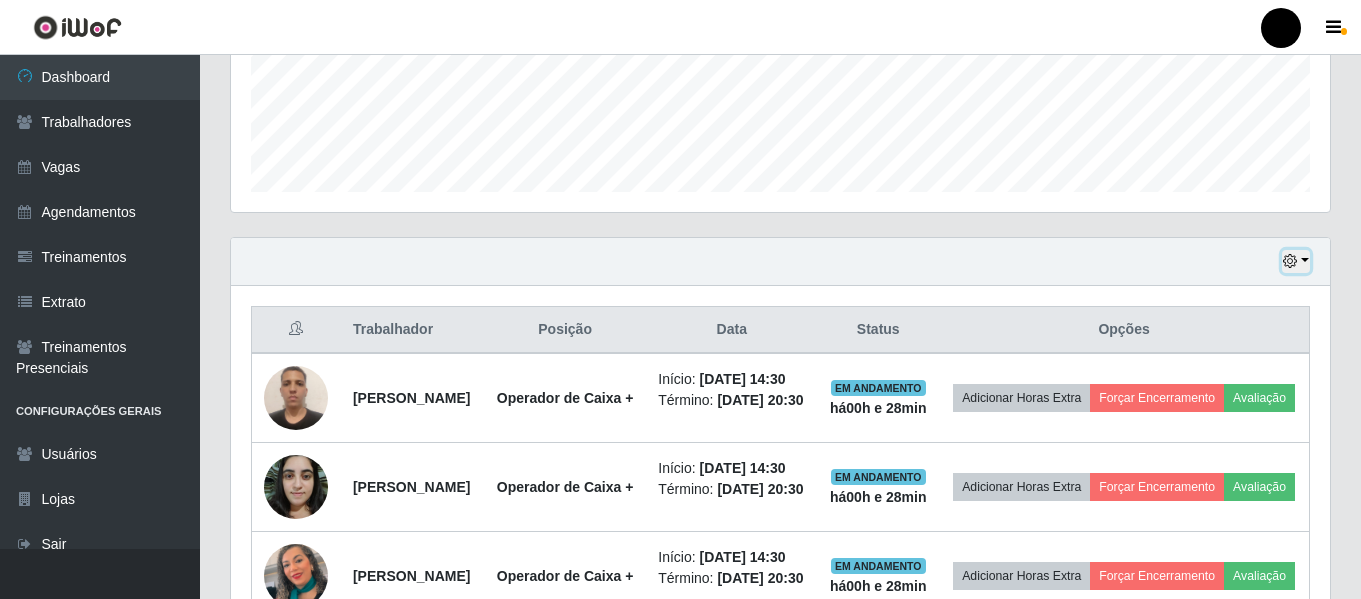click at bounding box center [1290, 261] 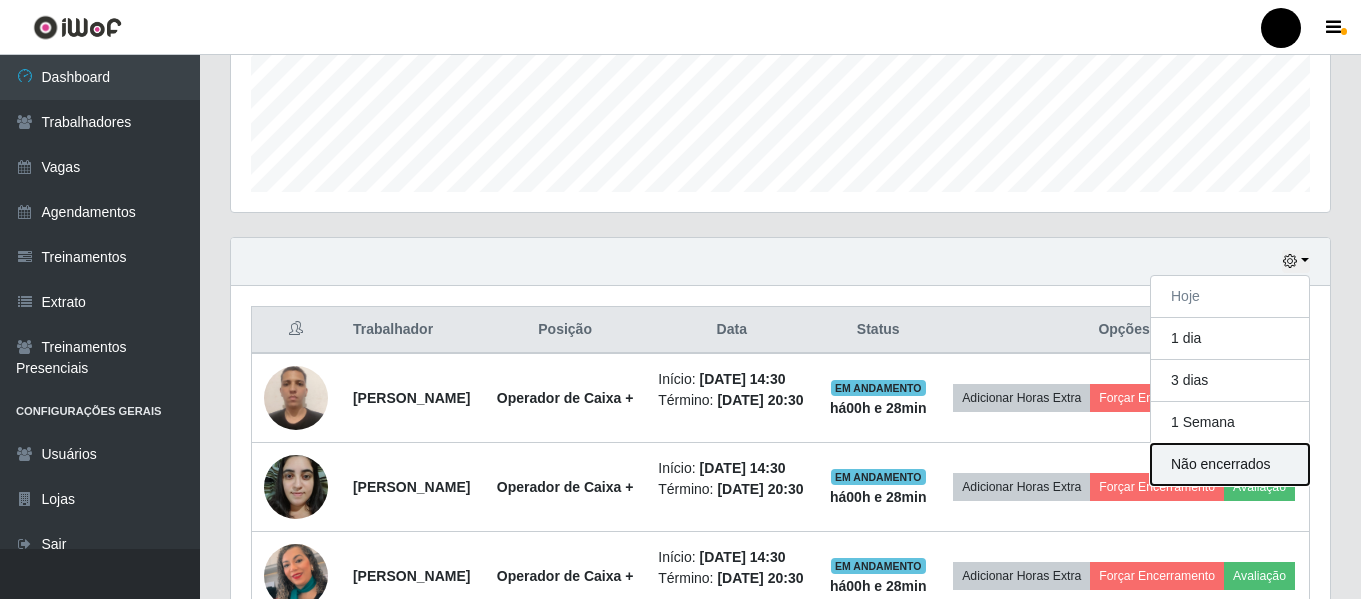 click on "Não encerrados" at bounding box center [1230, 464] 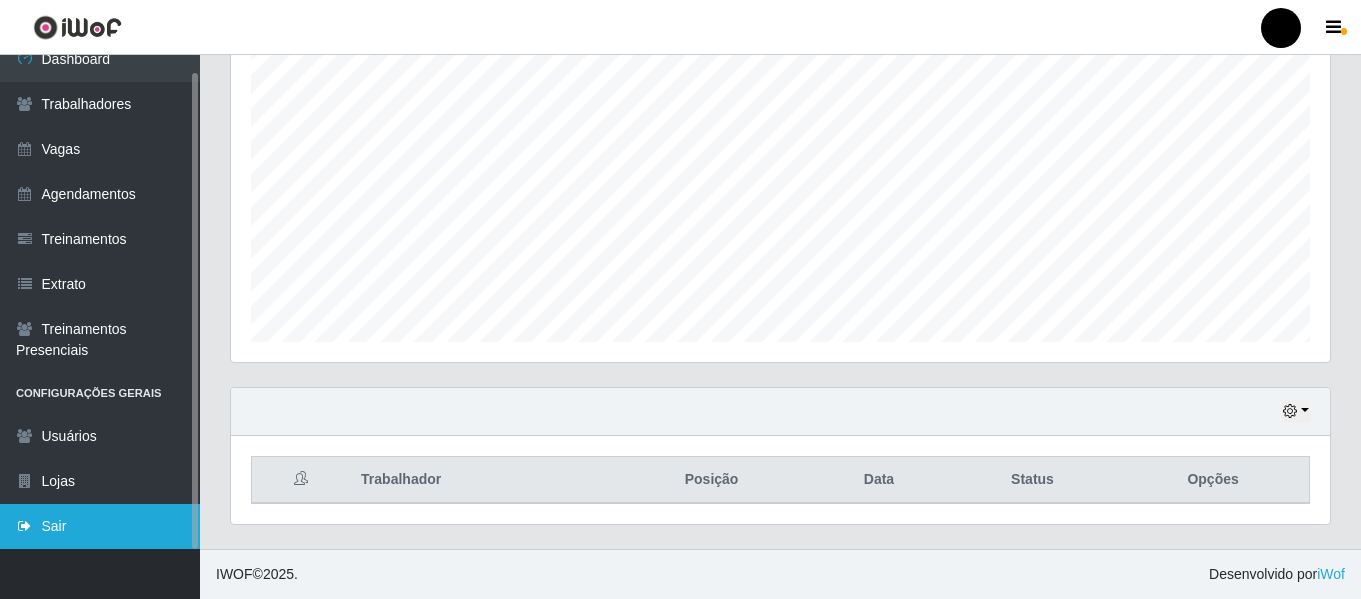 click on "Sair" at bounding box center [100, 526] 